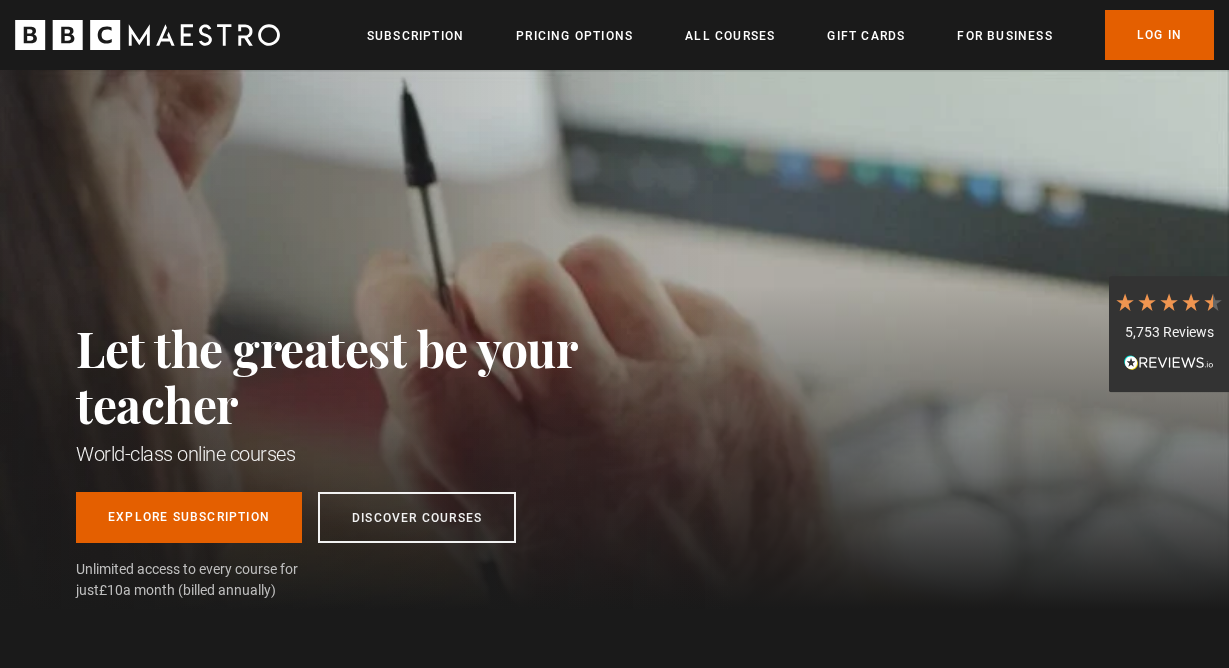 scroll, scrollTop: 0, scrollLeft: 0, axis: both 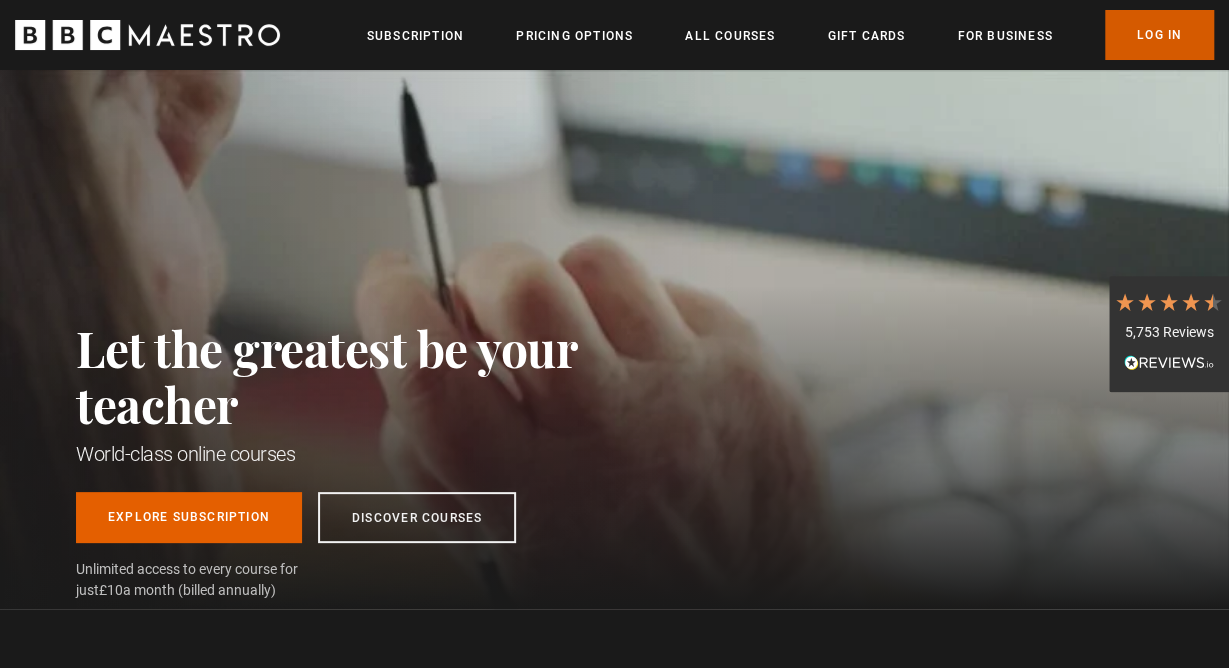 click on "Log In" at bounding box center (1159, 35) 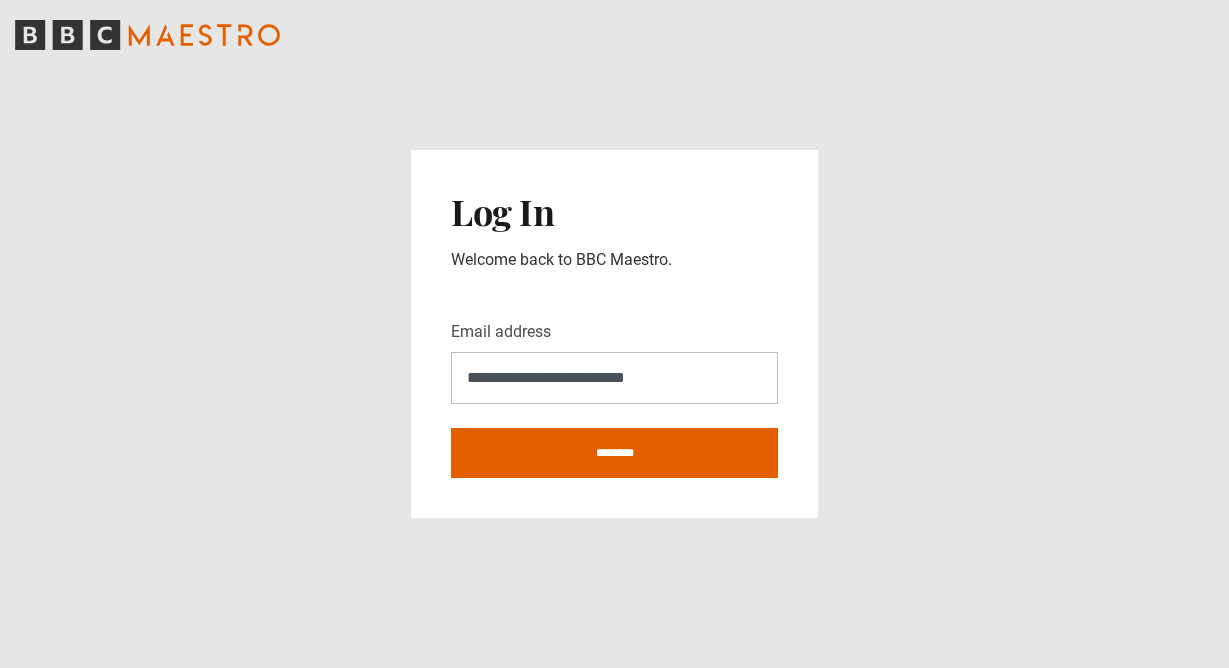 scroll, scrollTop: 0, scrollLeft: 0, axis: both 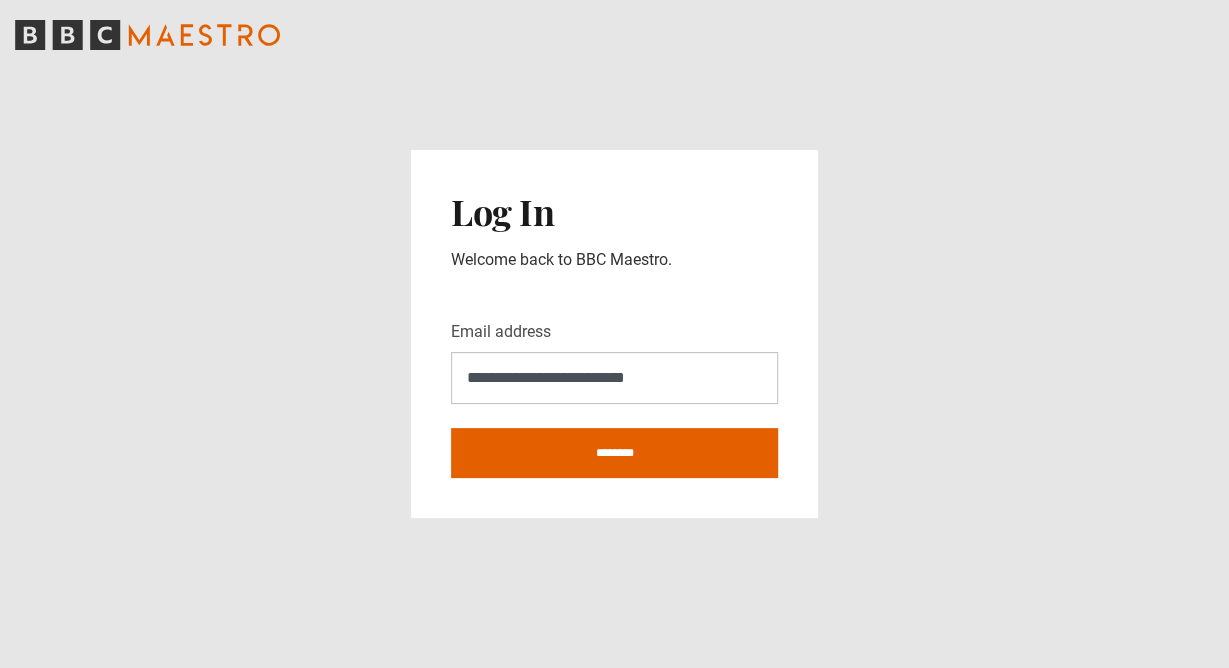 type on "**********" 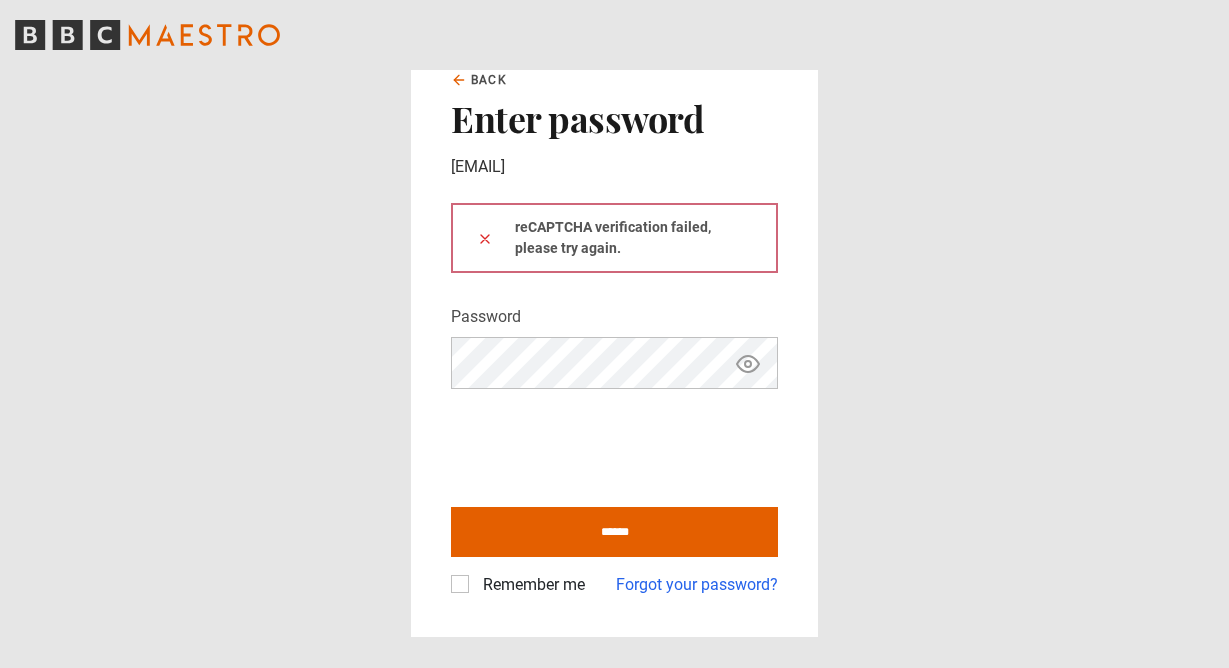 scroll, scrollTop: 0, scrollLeft: 0, axis: both 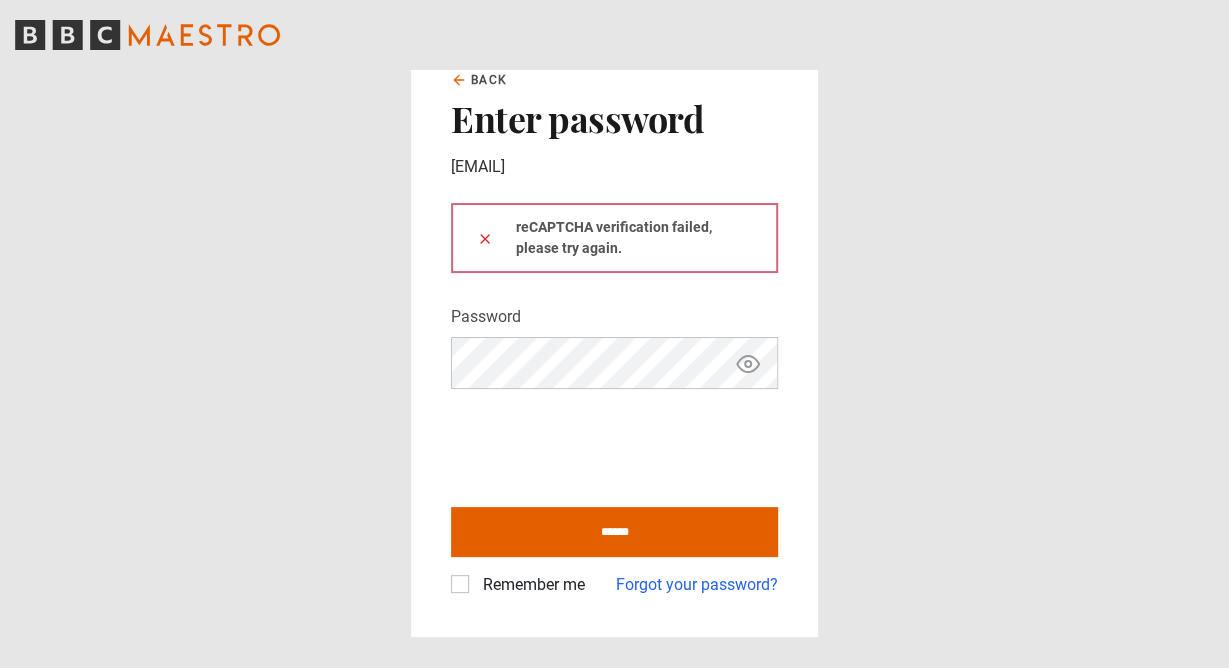 click on "Remember me" at bounding box center [530, 585] 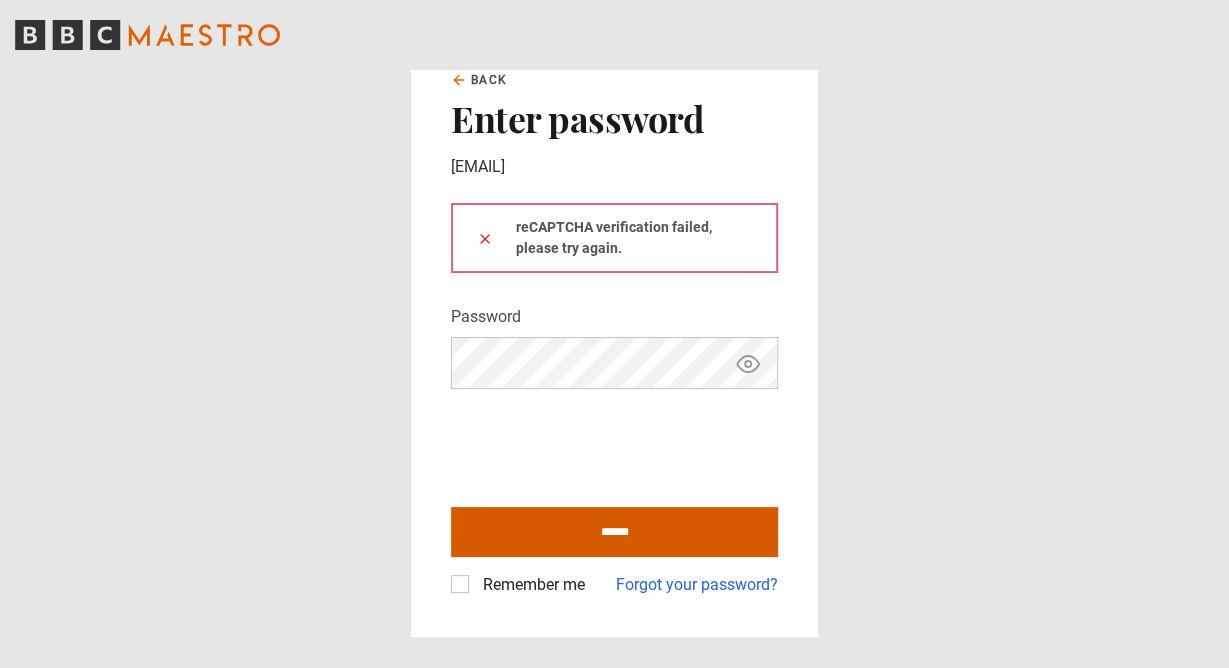 click on "******" at bounding box center [614, 532] 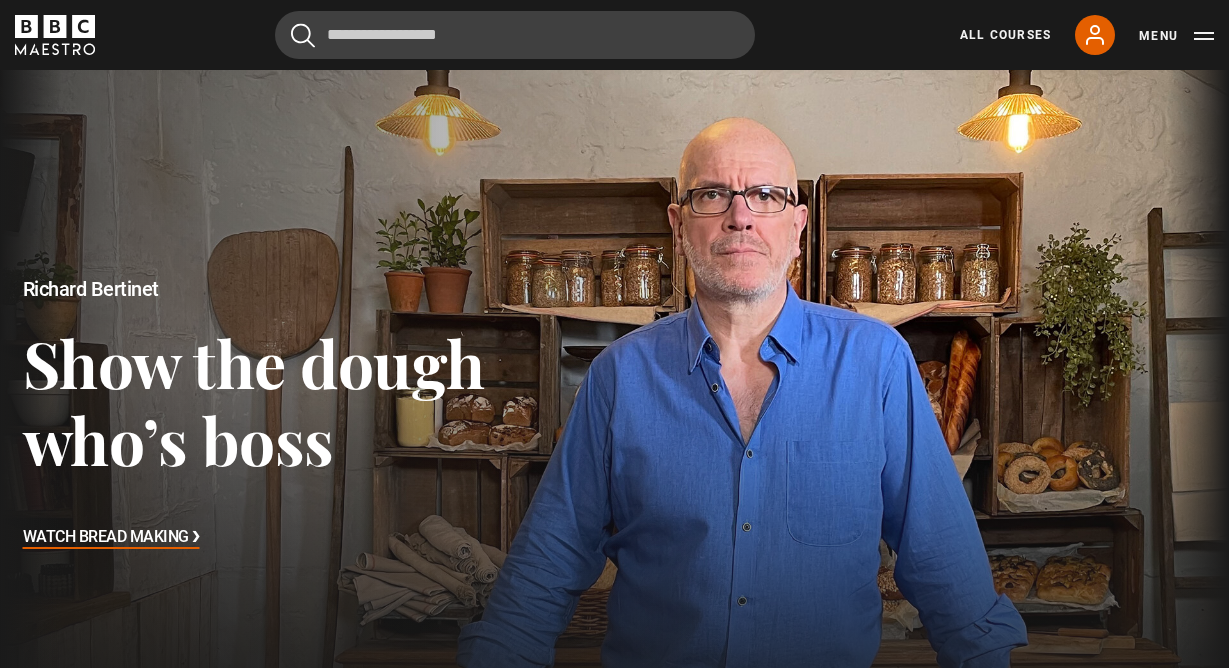 scroll, scrollTop: 585, scrollLeft: 0, axis: vertical 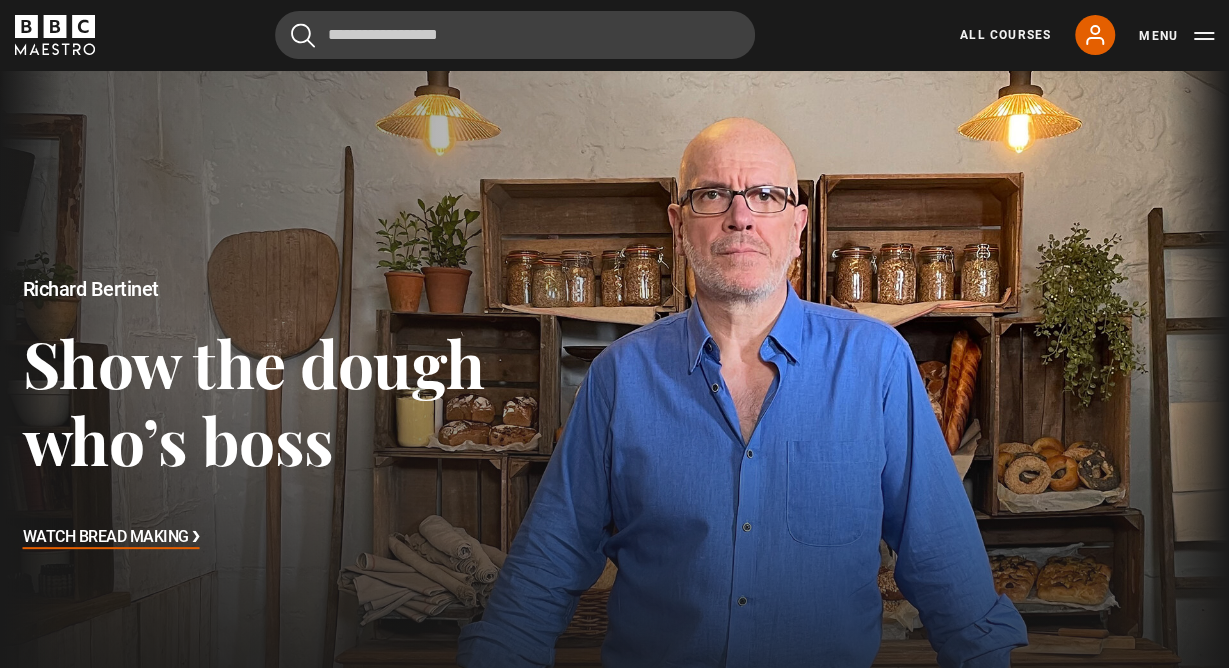 click on "Cancel
Courses
Previous courses
Next courses
Agatha Christie Writing 12  Related Lessons New Ago Perrone Mastering Mixology 22  Related Lessons New Isabel Allende Magical Storytelling 22  Related Lessons New Evy Poumpouras The Art of Influence 24  Related Lessons New Trinny Woodall Thriving in Business 24  Related Lessons Beata Heuman Interior Design 20  Related Lessons New Eric Vetro Sing Like the Stars 31  Related Lessons Stephanie Romiszewski  Sleep Better 21  Related Lessons Jo Malone CBE Think Like an Entrepreneur 19  Related Lessons New 21" at bounding box center [614, 35] 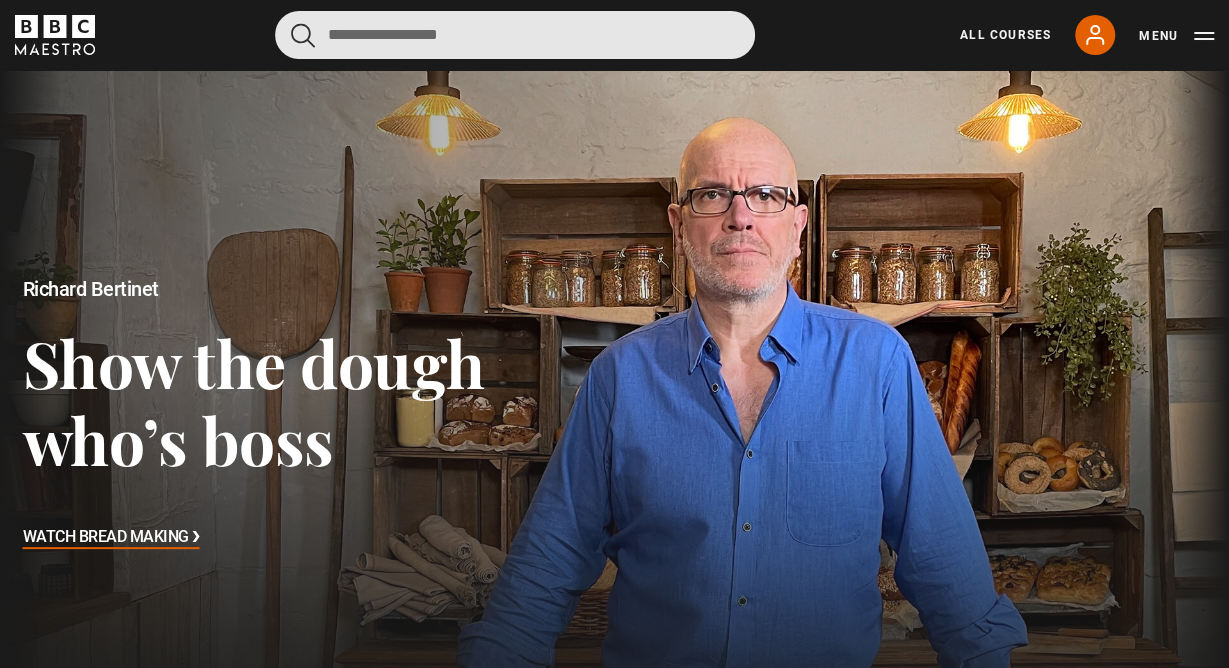 click at bounding box center [515, 35] 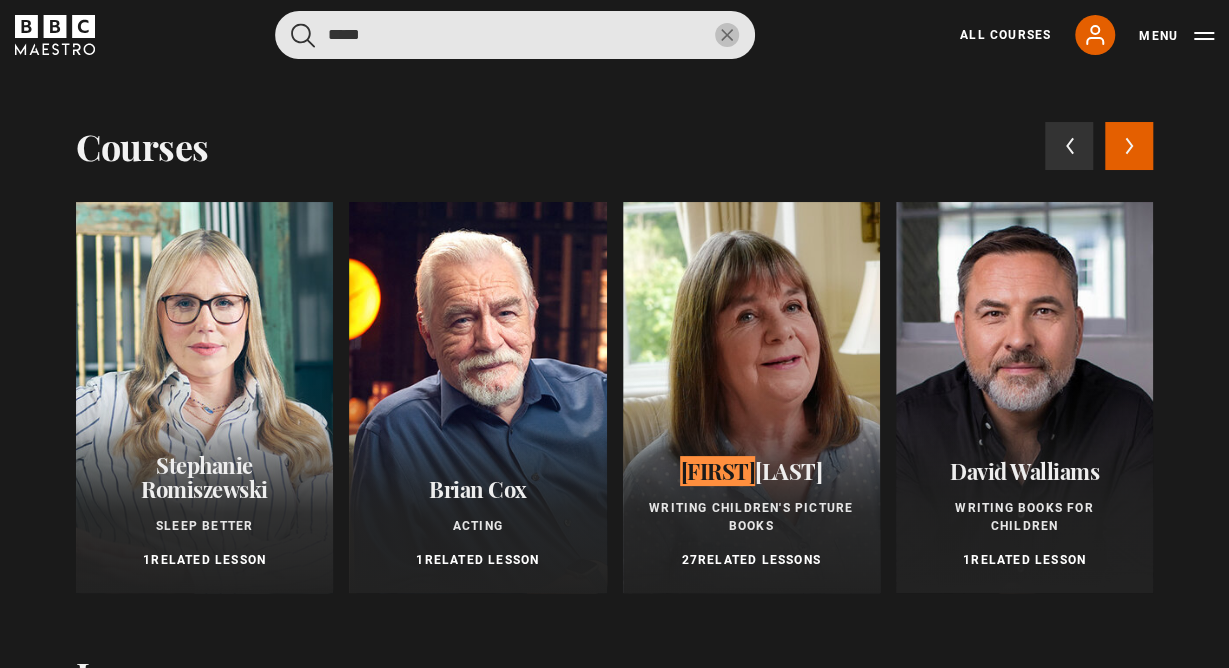 type on "*****" 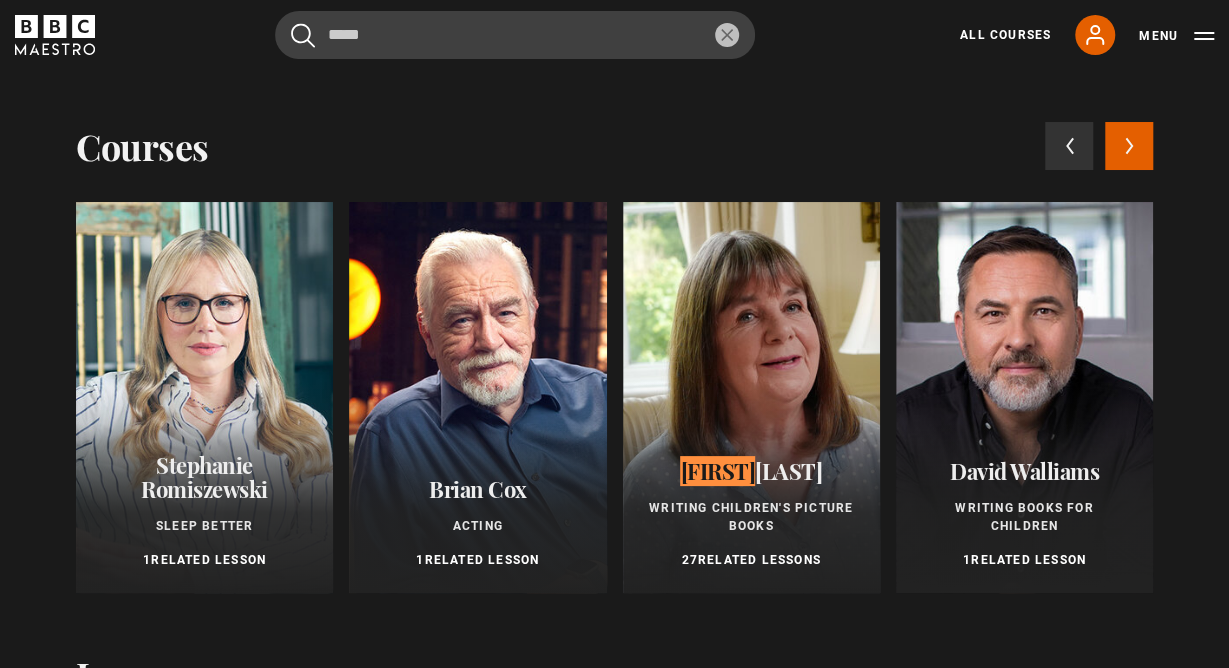 click at bounding box center (751, 397) 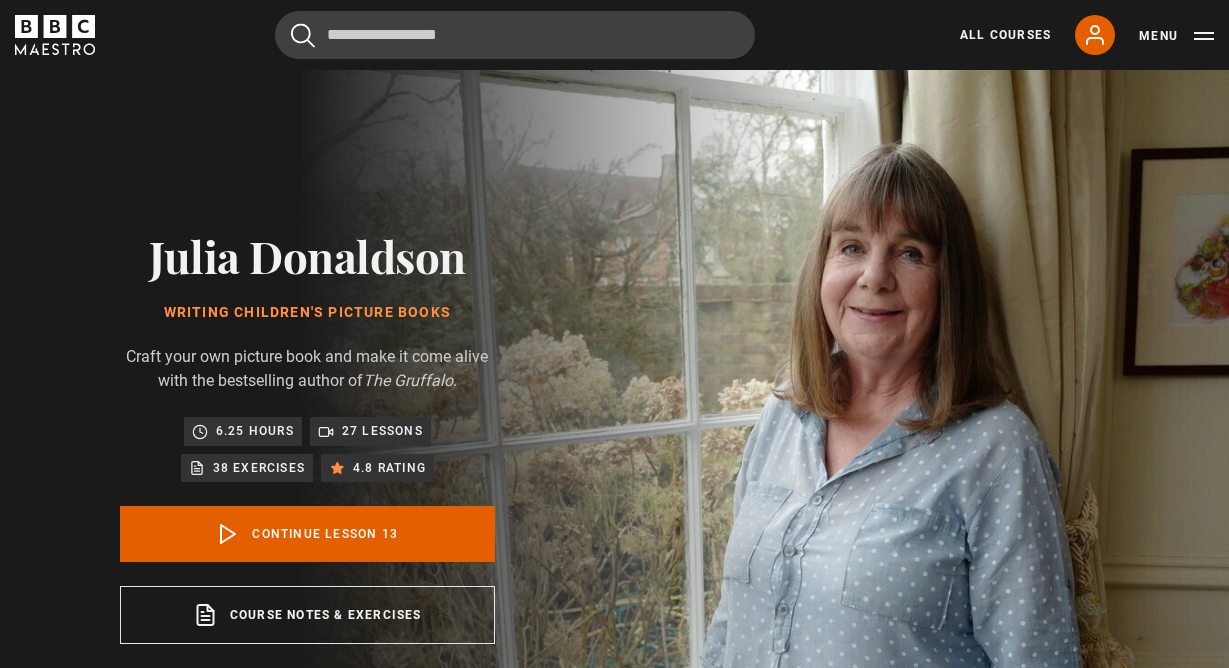 click on "Play Lesson Rhyme" at bounding box center [375, 1086] 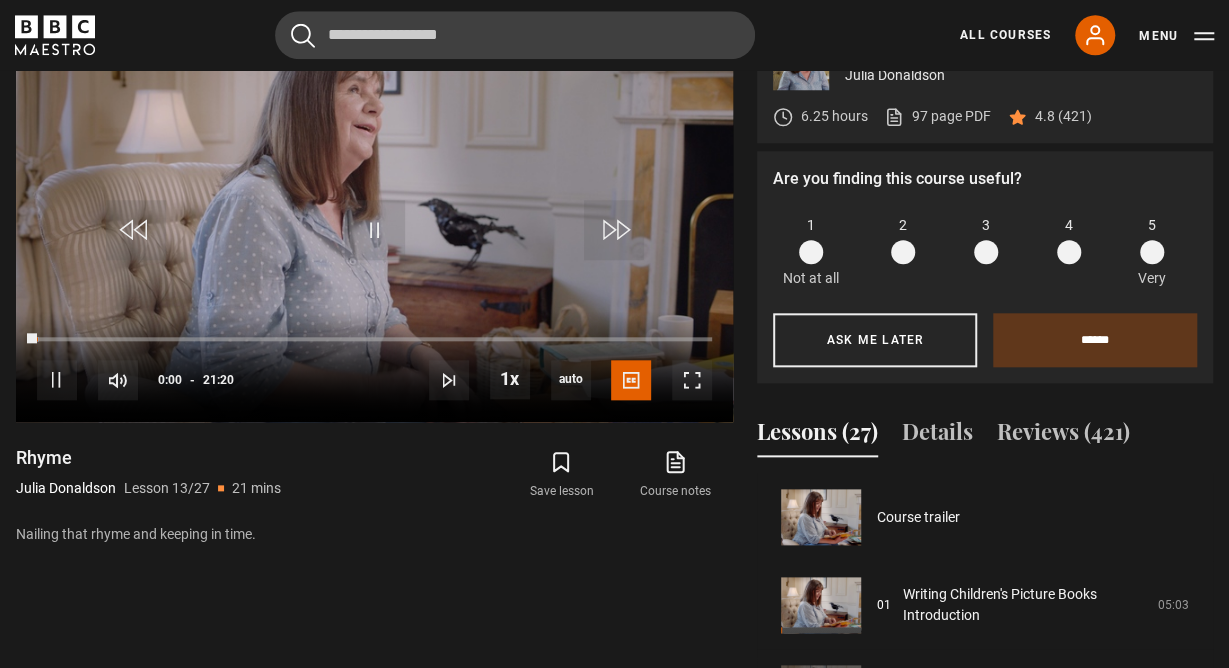 scroll, scrollTop: 867, scrollLeft: 0, axis: vertical 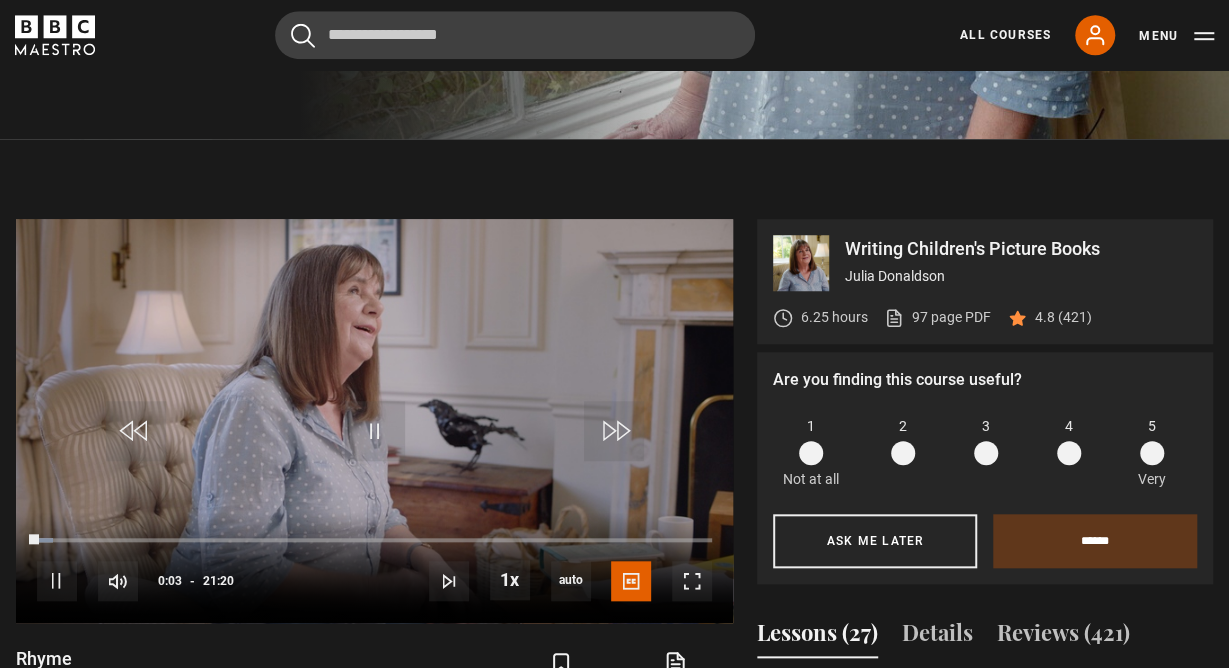 click on "Save lesson
Course notes
opens in new tab" at bounding box center [568, 676] 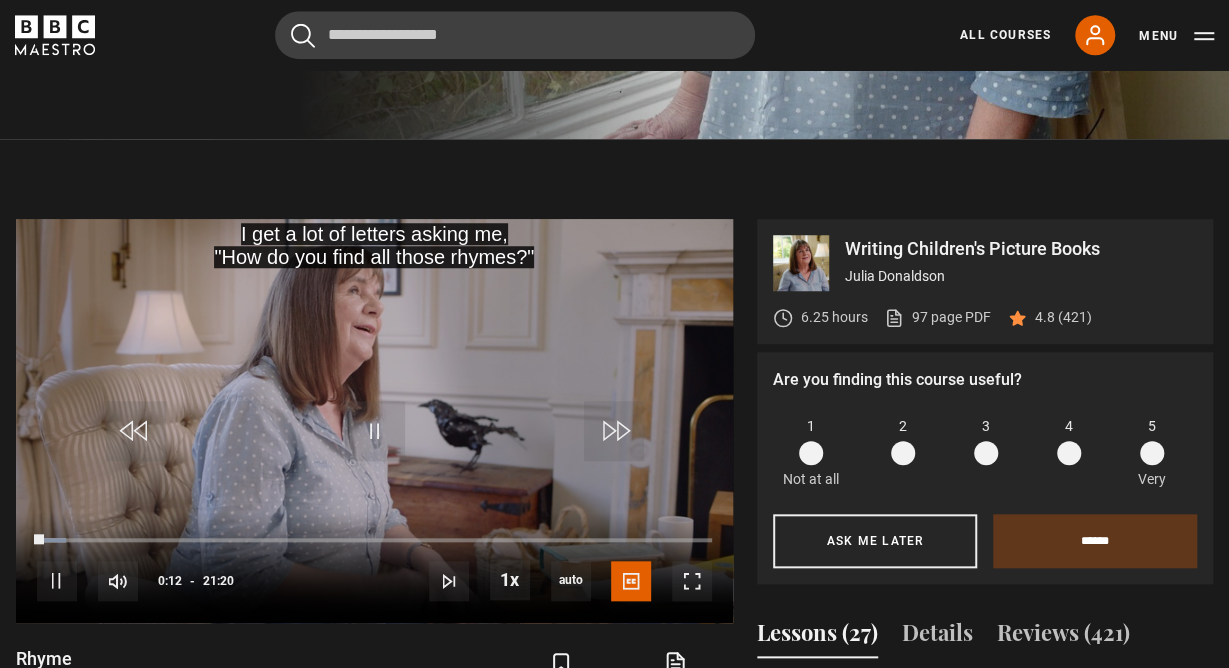 click on "Rhyme
[NAME]
Lesson 13/27
21 mins" at bounding box center [199, 676] 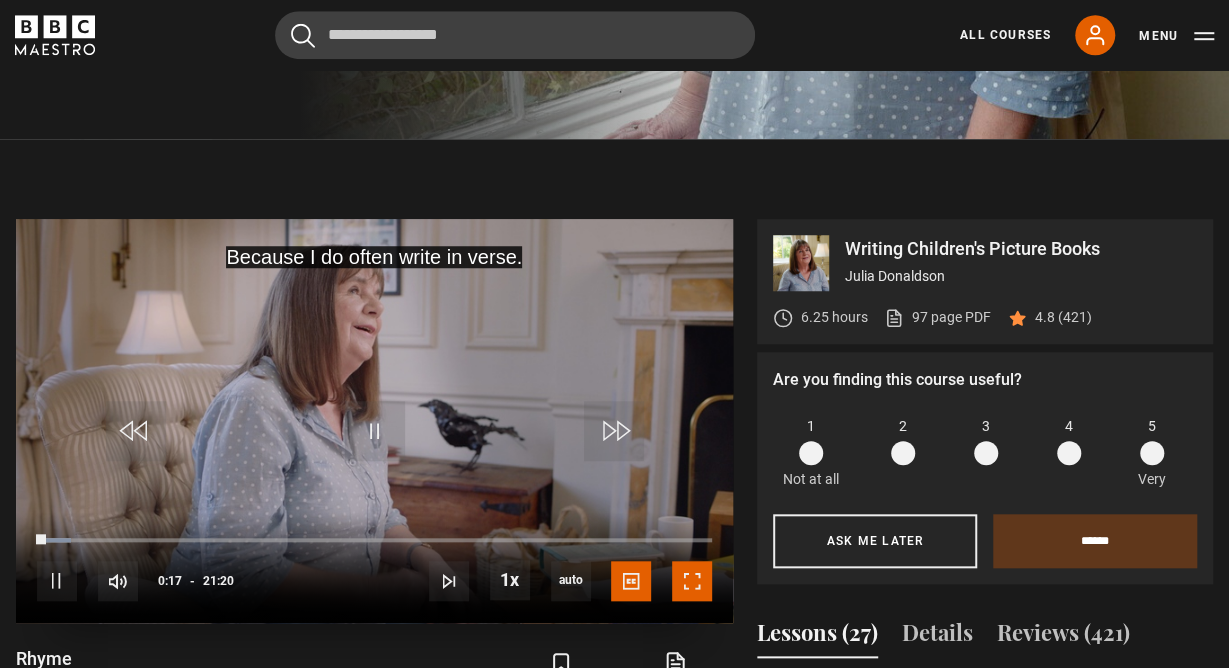 click at bounding box center (692, 581) 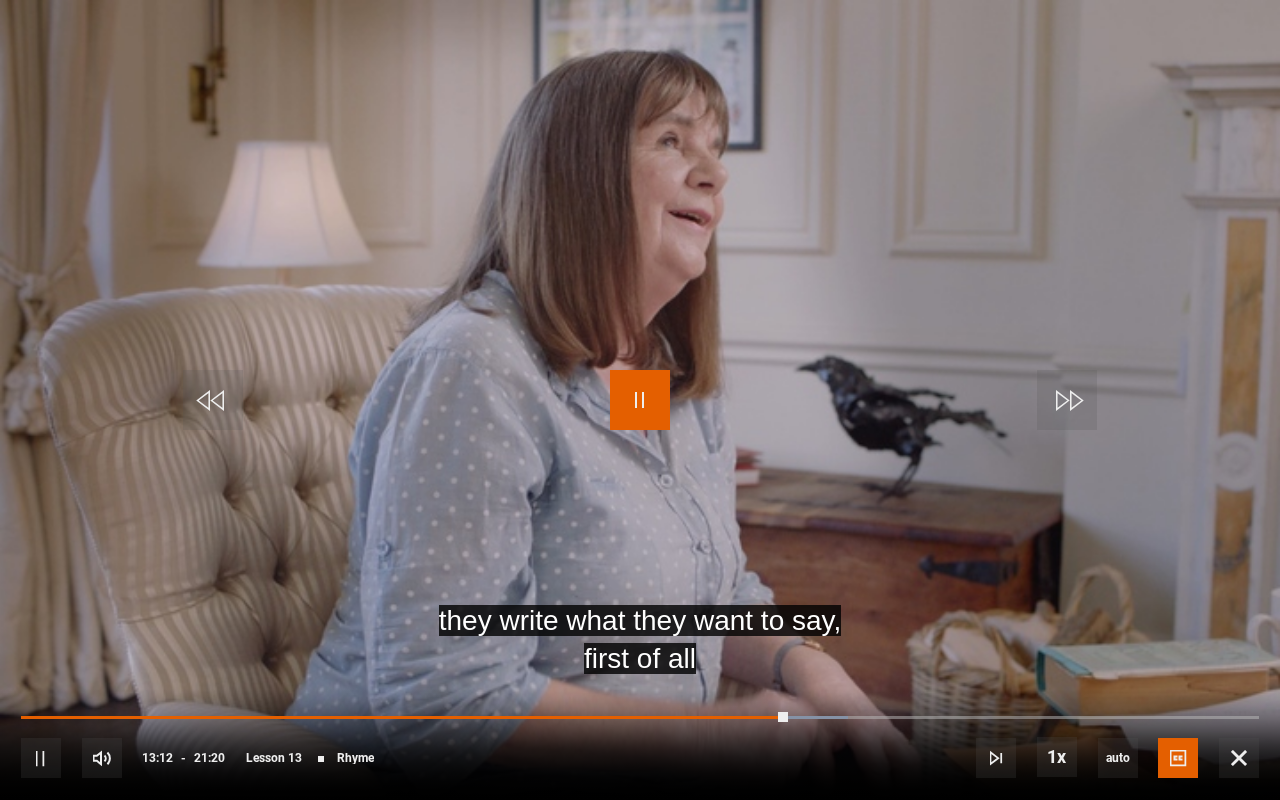 click at bounding box center (640, 400) 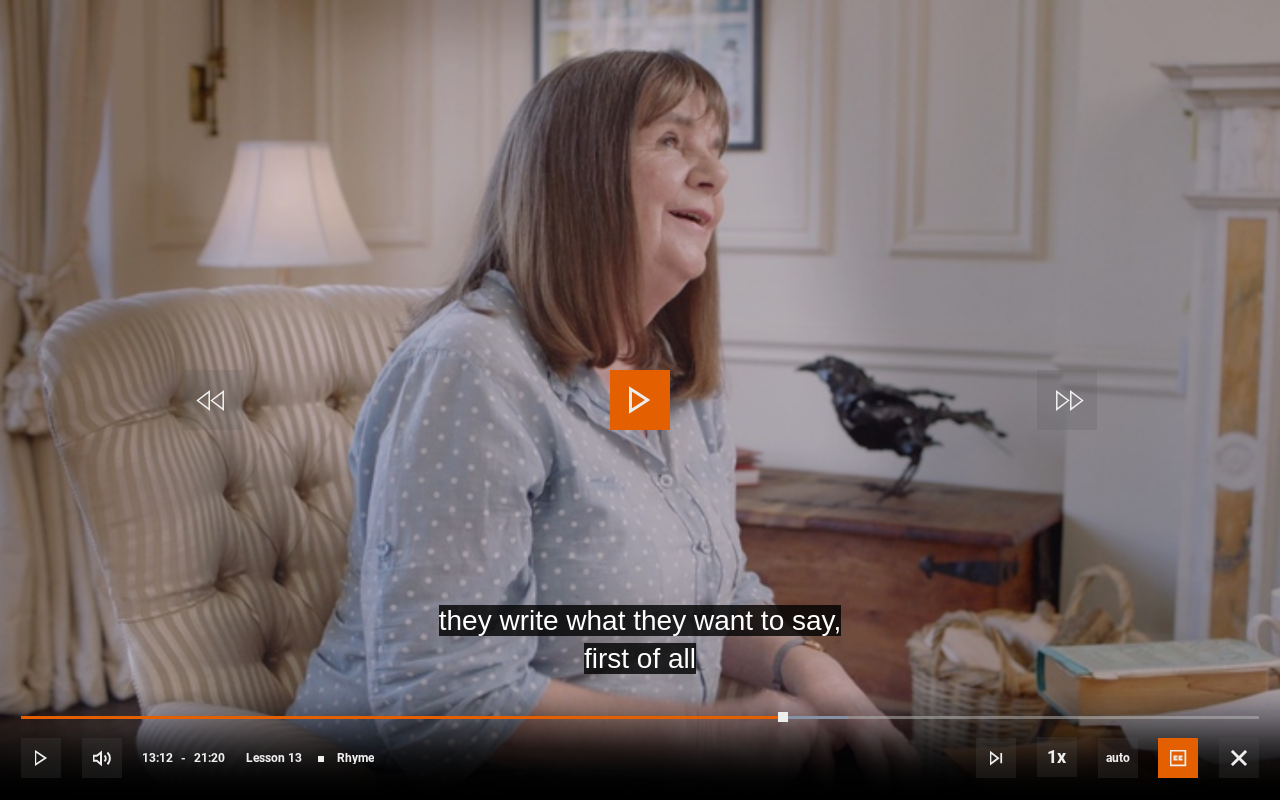 click at bounding box center (640, 400) 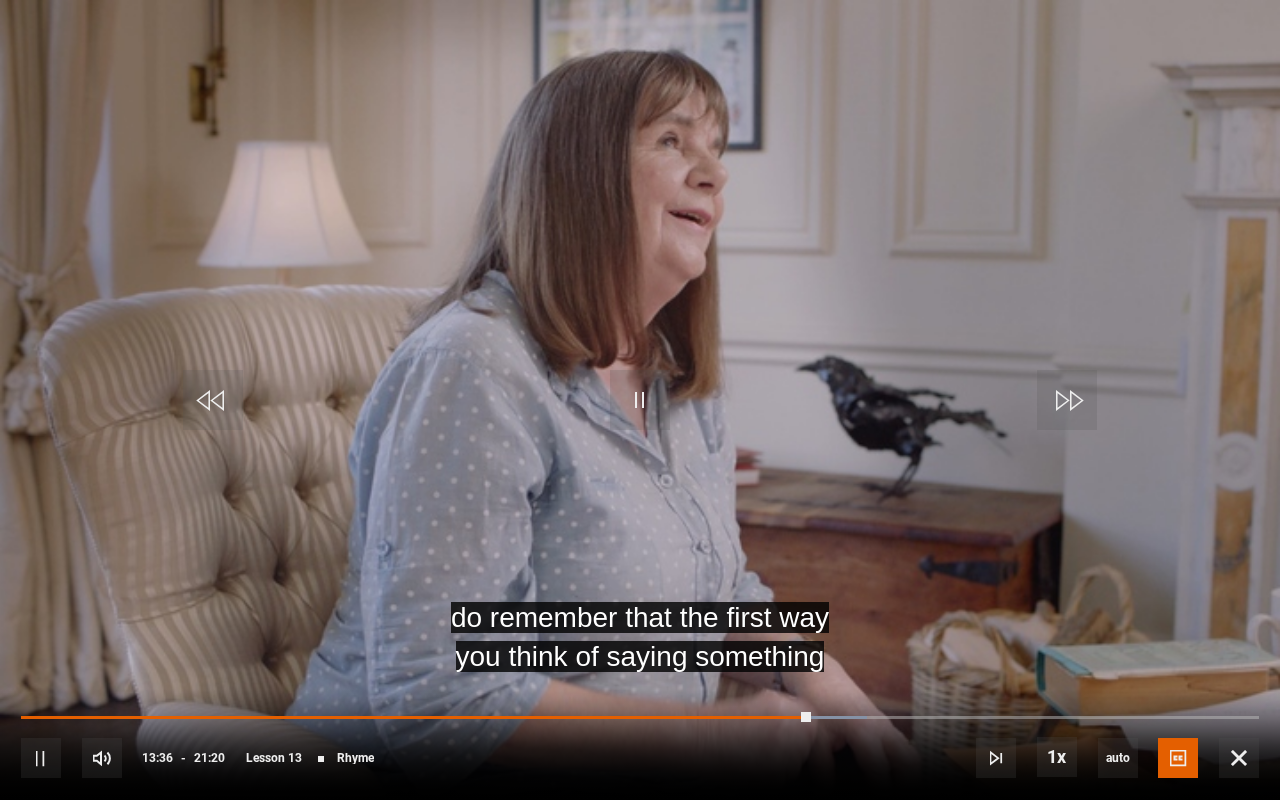 click on "10s Skip Back 10 seconds Pause 10s Skip Forward 10 seconds Loaded :  68.36% 17:34 13:36 Pause Mute Current Time  13:36 - Duration  21:20
[NAME]
Lesson 13
Rhyme
1x Playback Rate 2x 1.5x 1x , selected 0.5x auto Quality Captions captions off English  Captions , selected" at bounding box center (640, 744) 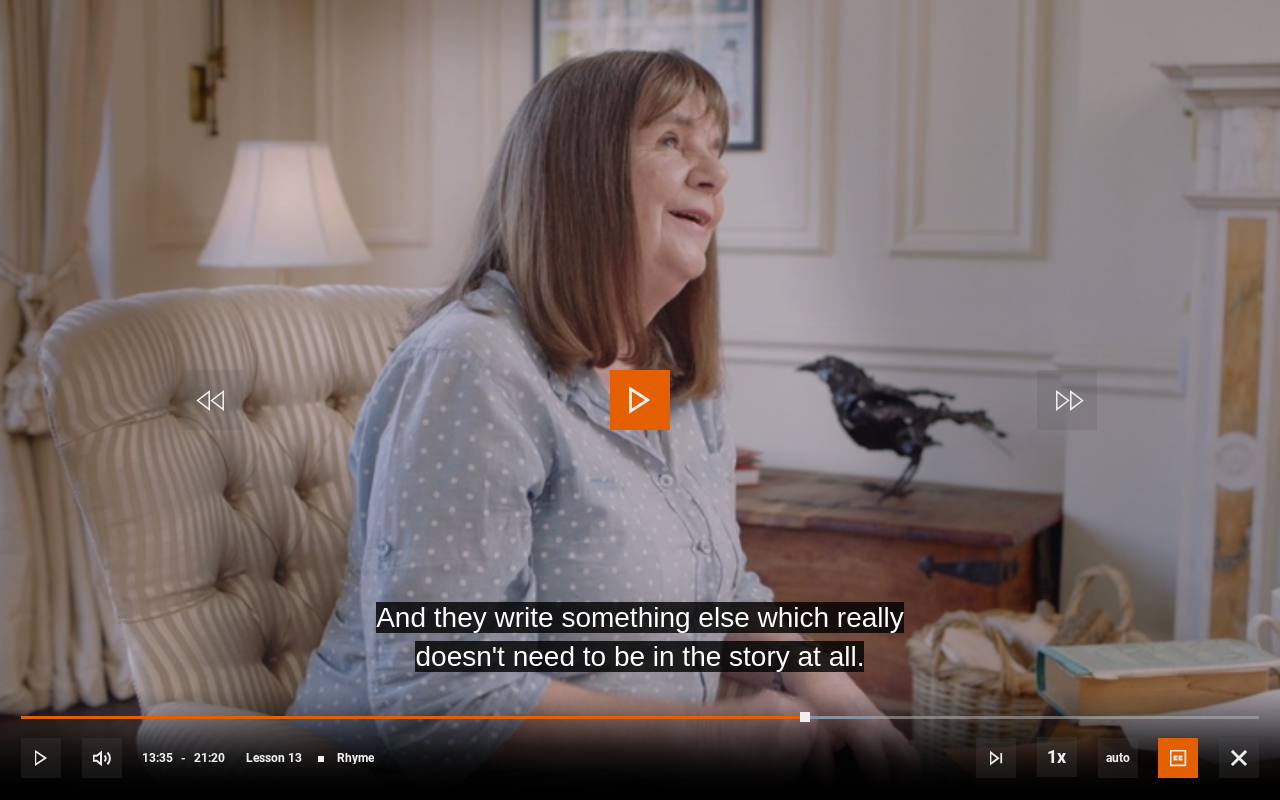 drag, startPoint x: 810, startPoint y: 715, endPoint x: 795, endPoint y: 714, distance: 15.033297 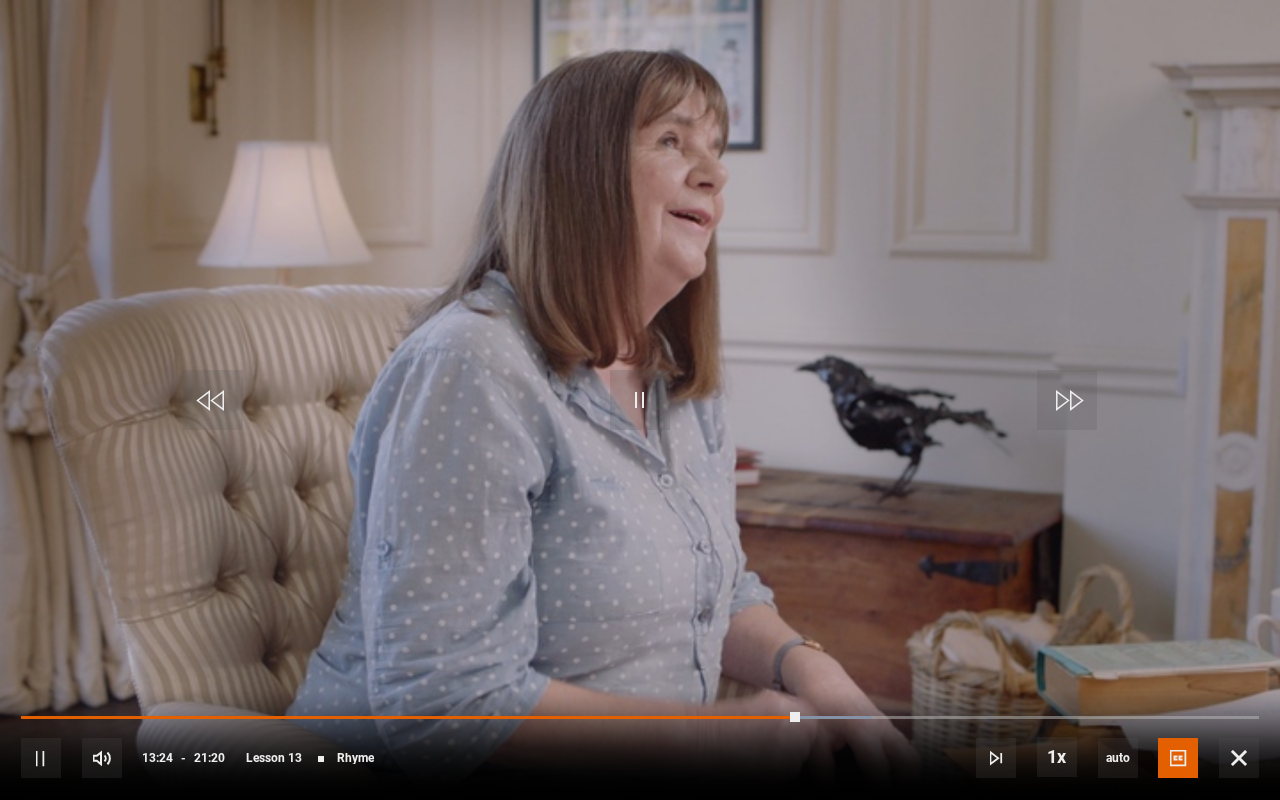 click on "10s Skip Back 10 seconds Pause 10s Skip Forward 10 seconds Loaded :  68.75% 13:27 13:24 Pause Mute Current Time  13:24 - Duration  21:20
Julia Donaldson
Lesson 13
Rhyme
1x Playback Rate 2x 1.5x 1x , selected 0.5x auto Quality Captions captions off English  Captions , selected" at bounding box center (640, 744) 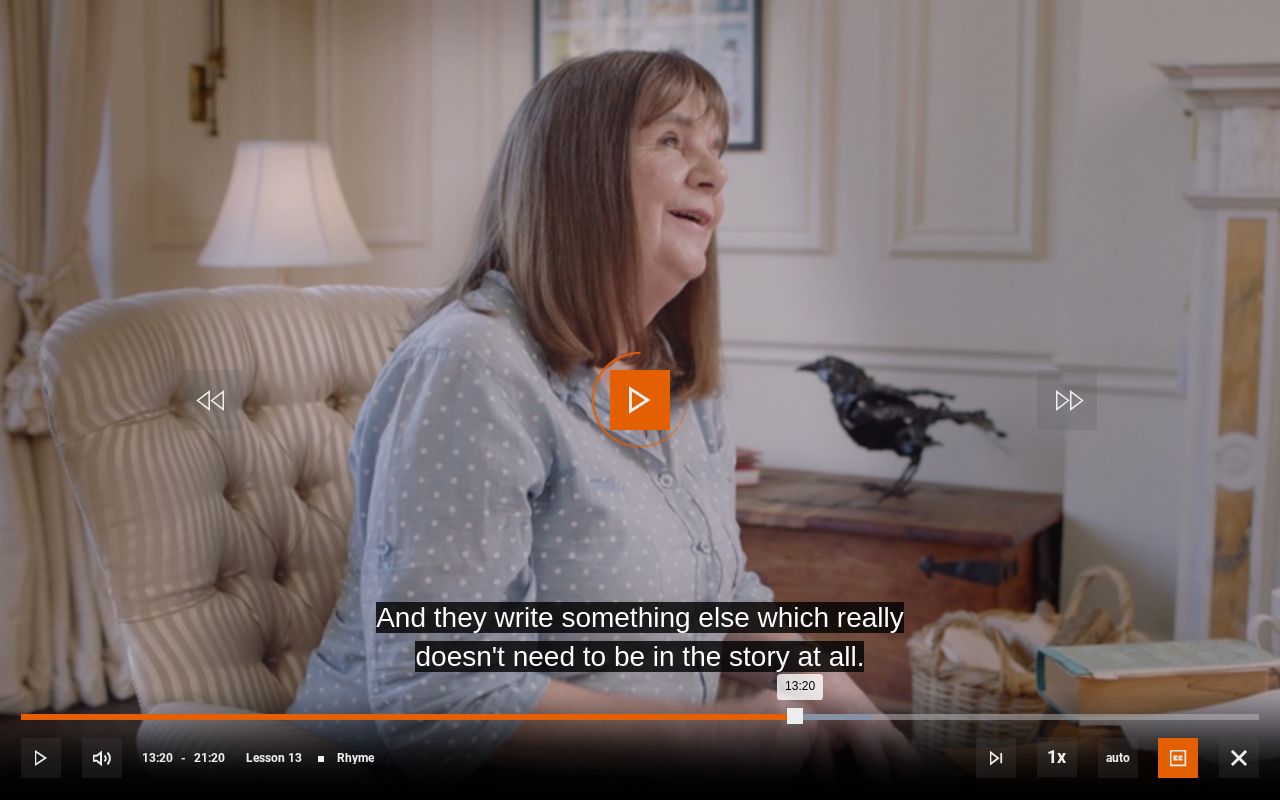 drag, startPoint x: 795, startPoint y: 715, endPoint x: 772, endPoint y: 715, distance: 23 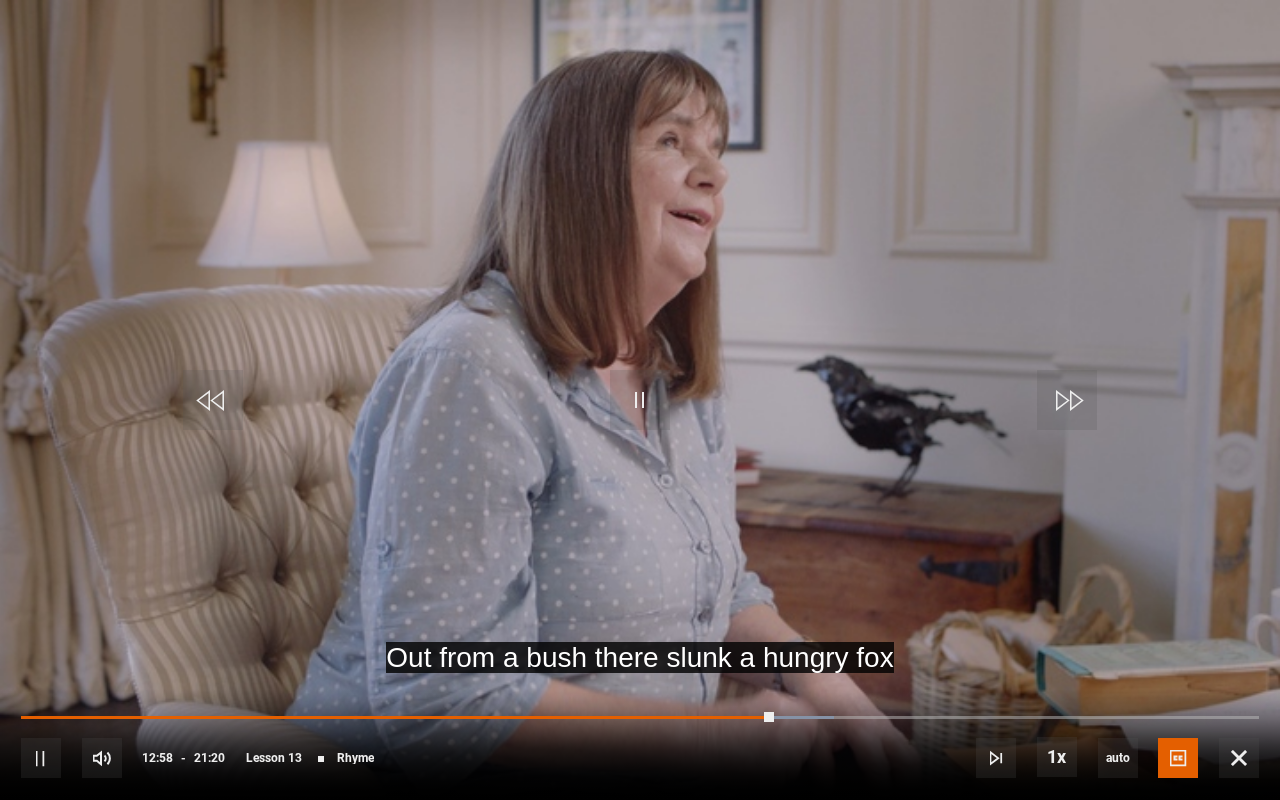 click at bounding box center [640, 400] 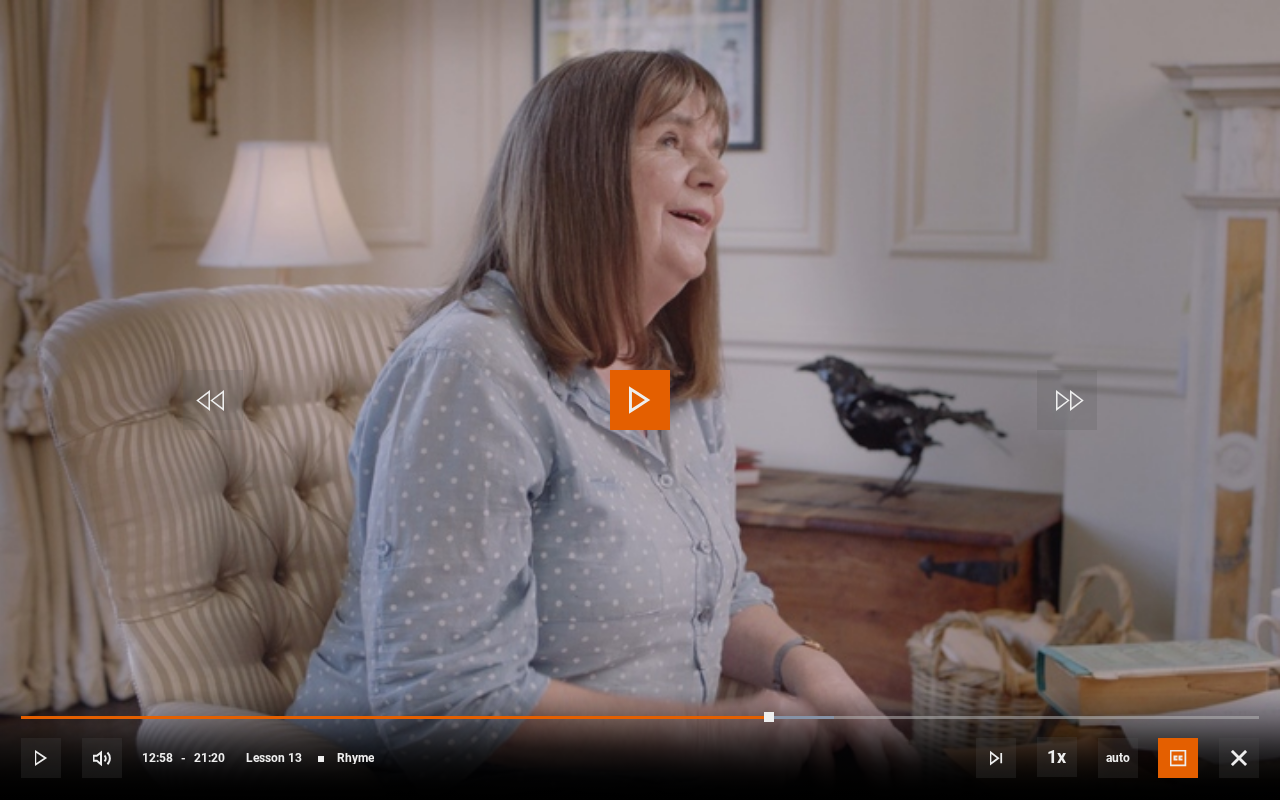 click at bounding box center [640, 400] 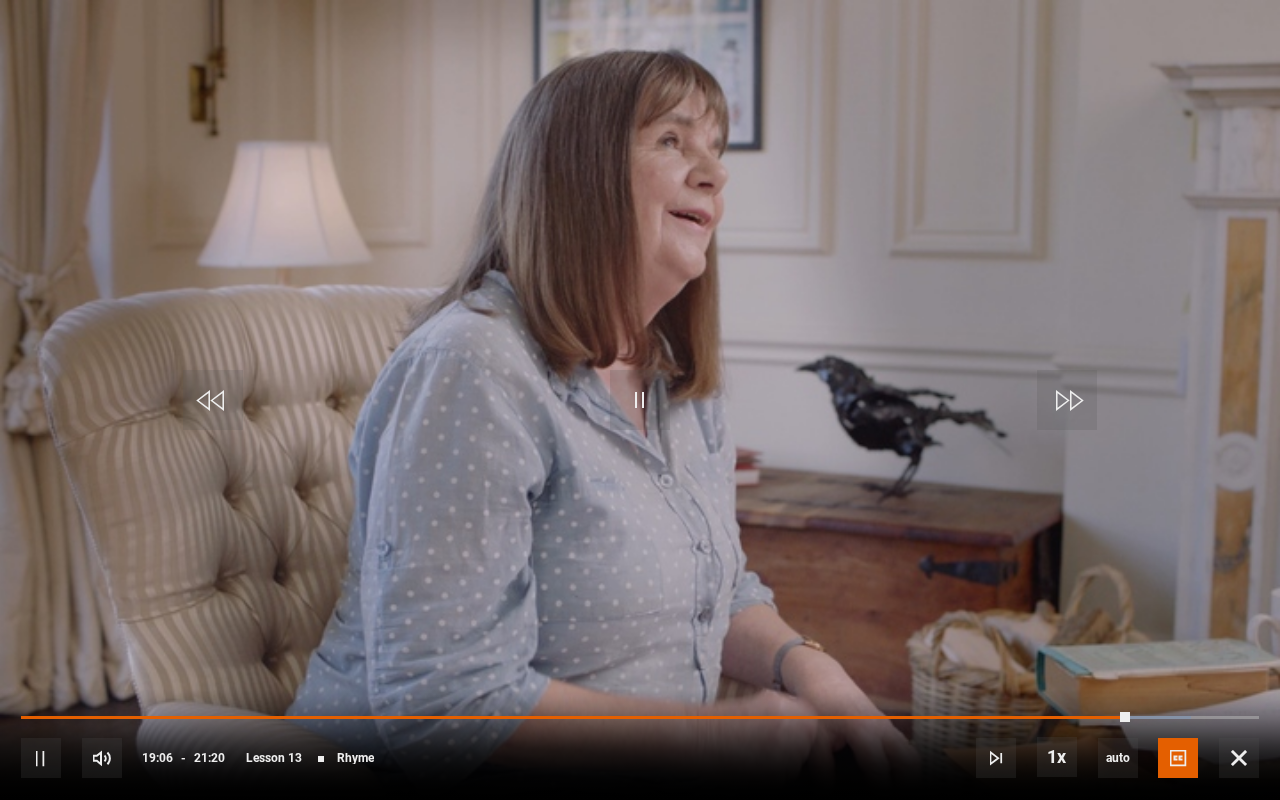 click on "10s Skip Back 10 seconds Pause 10s Skip Forward 10 seconds Loaded :  94.53% 20:53 19:06 Pause Mute Current Time  19:06 - Duration  21:20
Julia Donaldson
Lesson 13
Rhyme
1x Playback Rate 2x 1.5x 1x , selected 0.5x auto Quality Captions captions off English  Captions , selected" at bounding box center (640, 744) 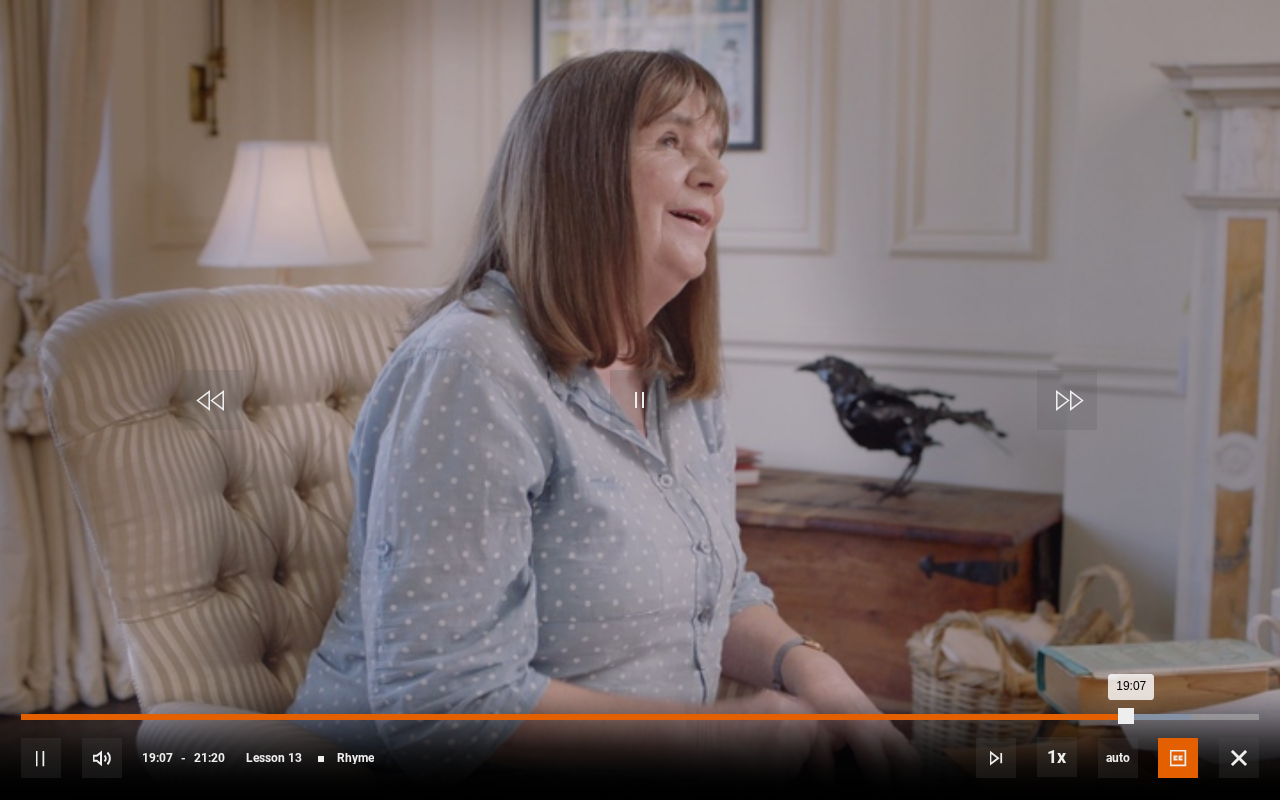 click on "19:07" at bounding box center [576, 717] 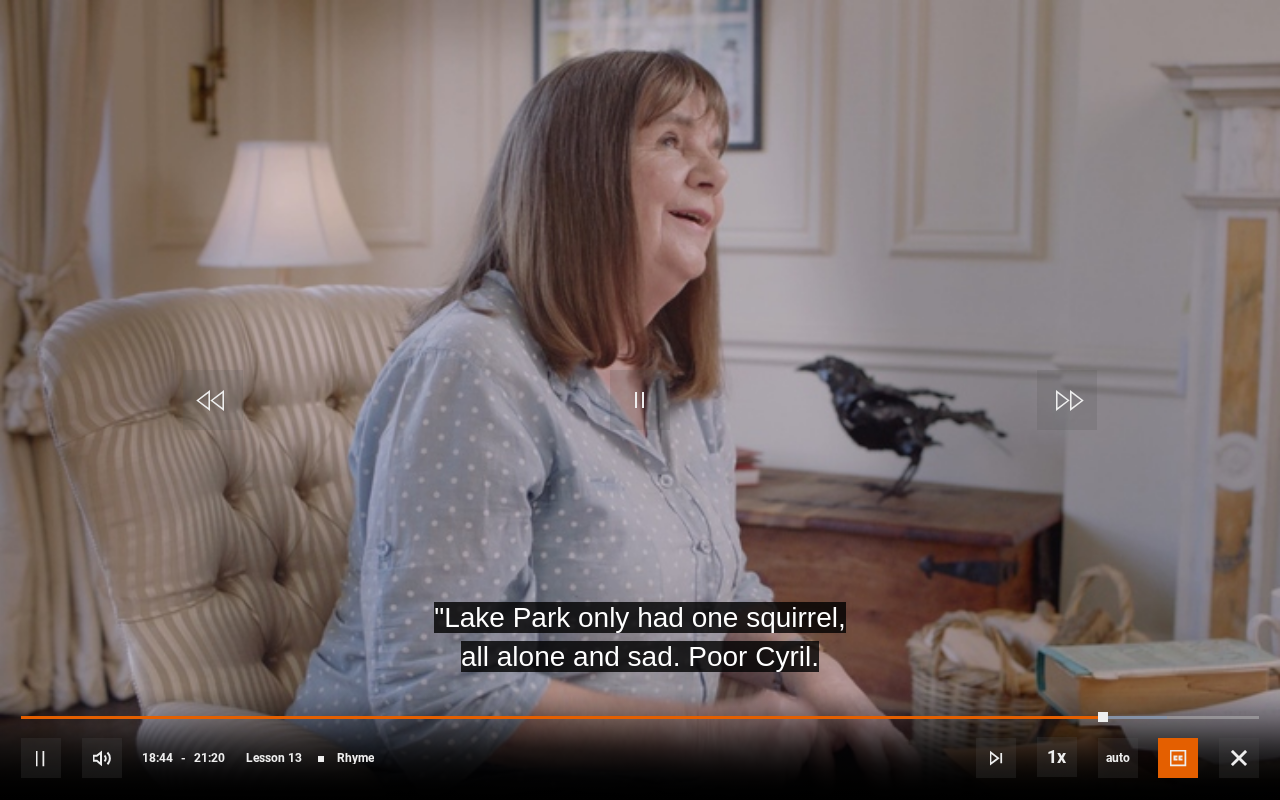 click on "10s Skip Back 10 seconds Pause 10s Skip Forward 10 seconds Loaded :  92.58% 18:31 18:44 Pause Mute Current Time  18:44 - Duration  21:20
Julia Donaldson
Lesson 13
Rhyme
1x Playback Rate 2x 1.5x 1x , selected 0.5x auto Quality Captions captions off English  Captions , selected" at bounding box center [640, 744] 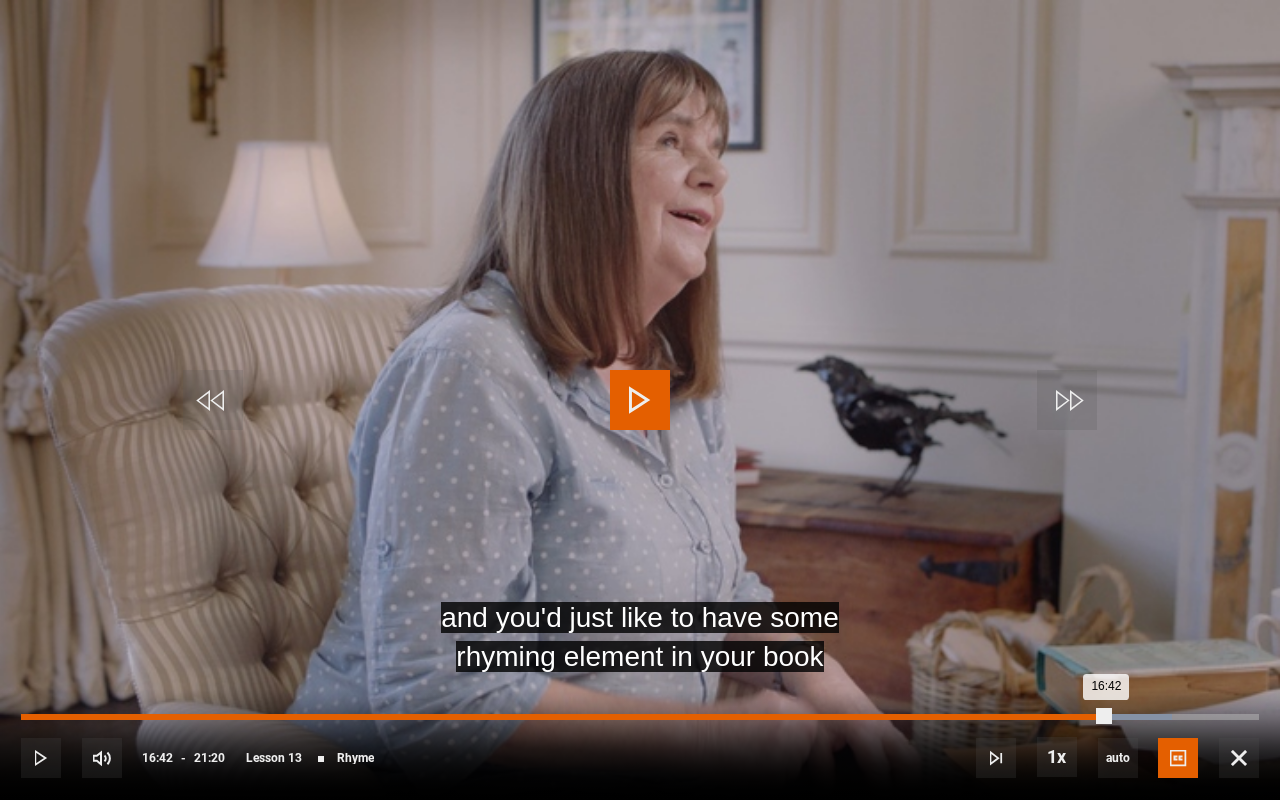 click on "16:42" at bounding box center (565, 717) 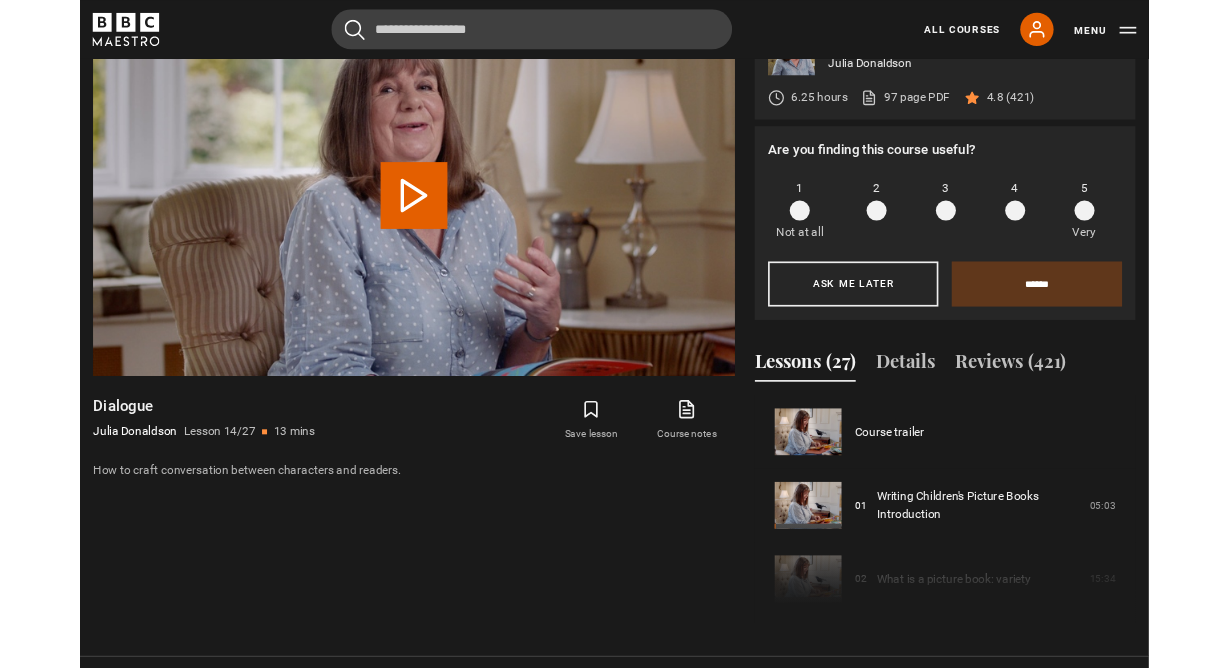 scroll, scrollTop: 872, scrollLeft: 0, axis: vertical 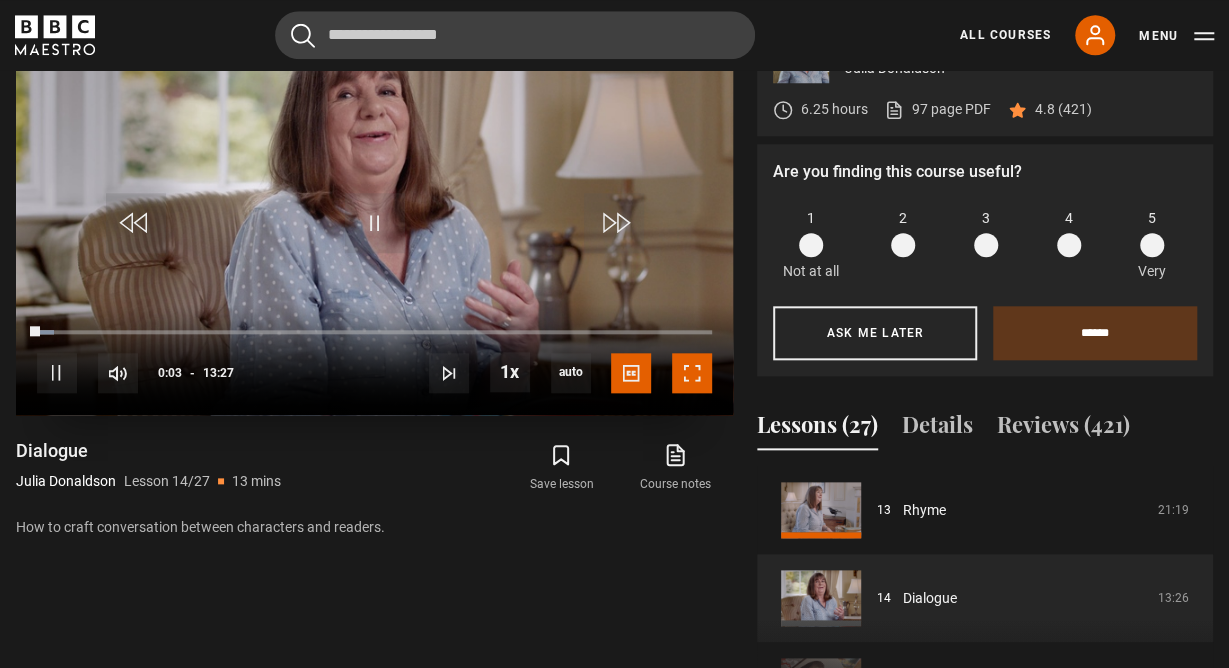 click at bounding box center [692, 373] 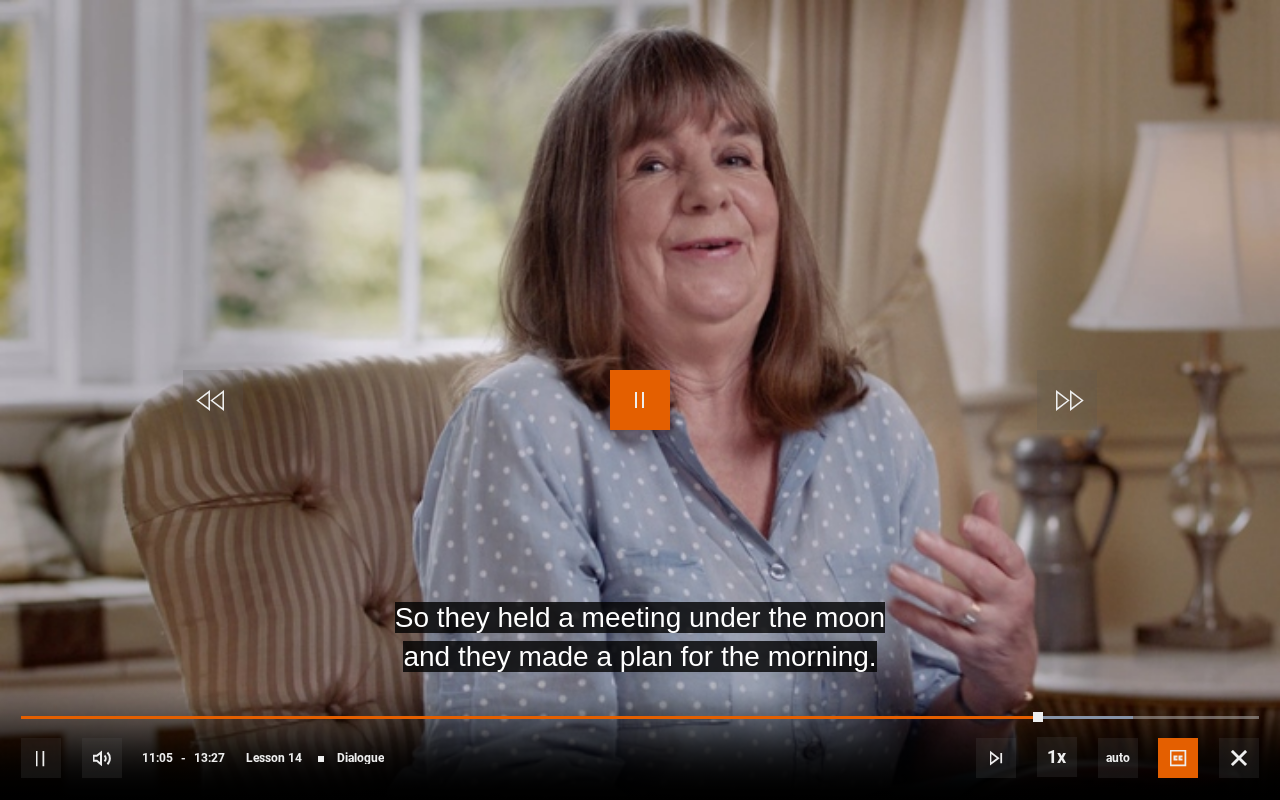 click at bounding box center [640, 400] 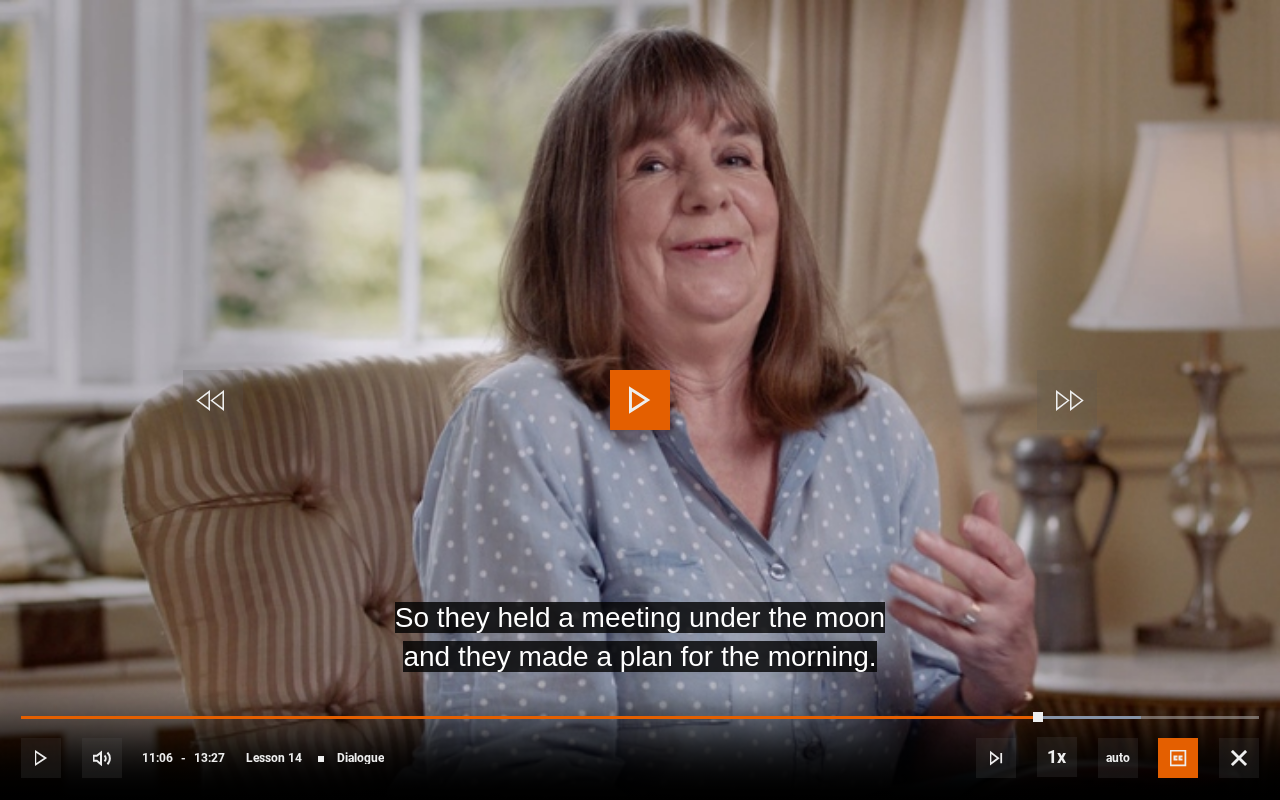 click at bounding box center [640, 400] 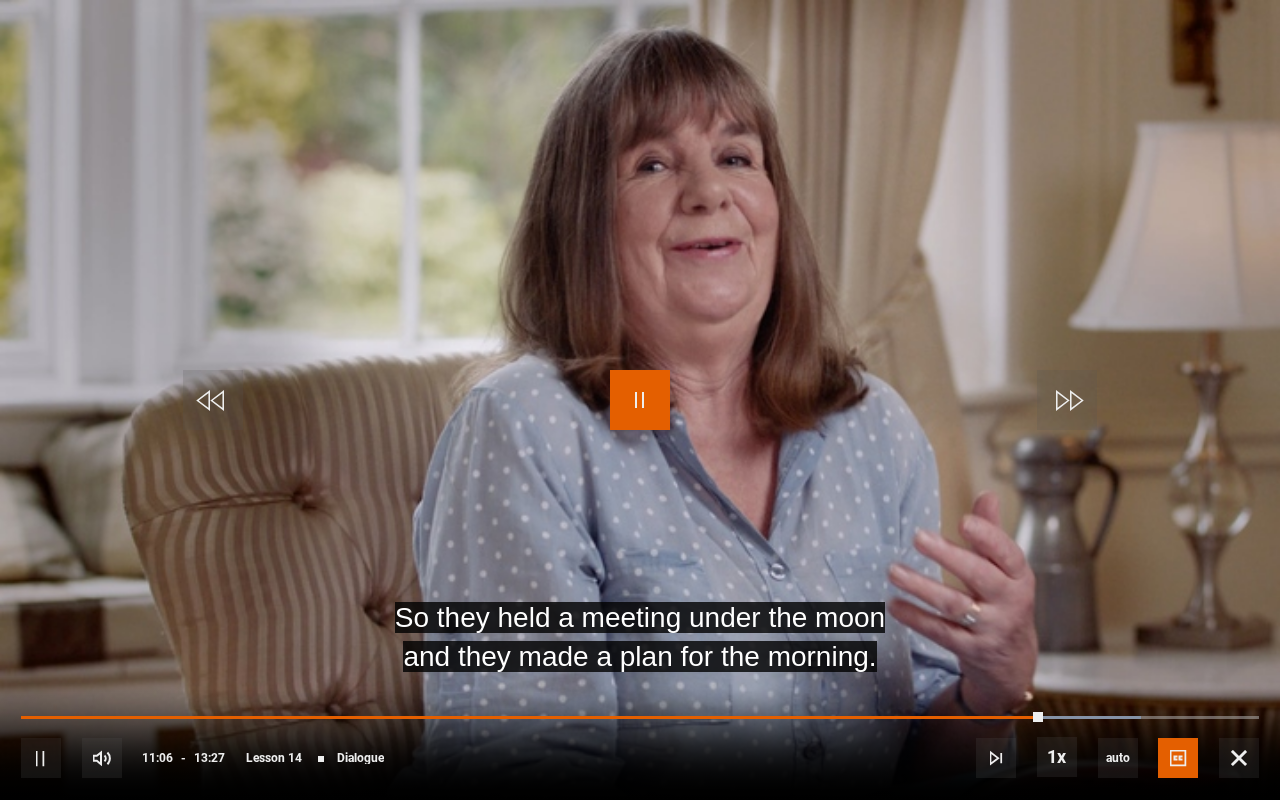 click at bounding box center [640, 400] 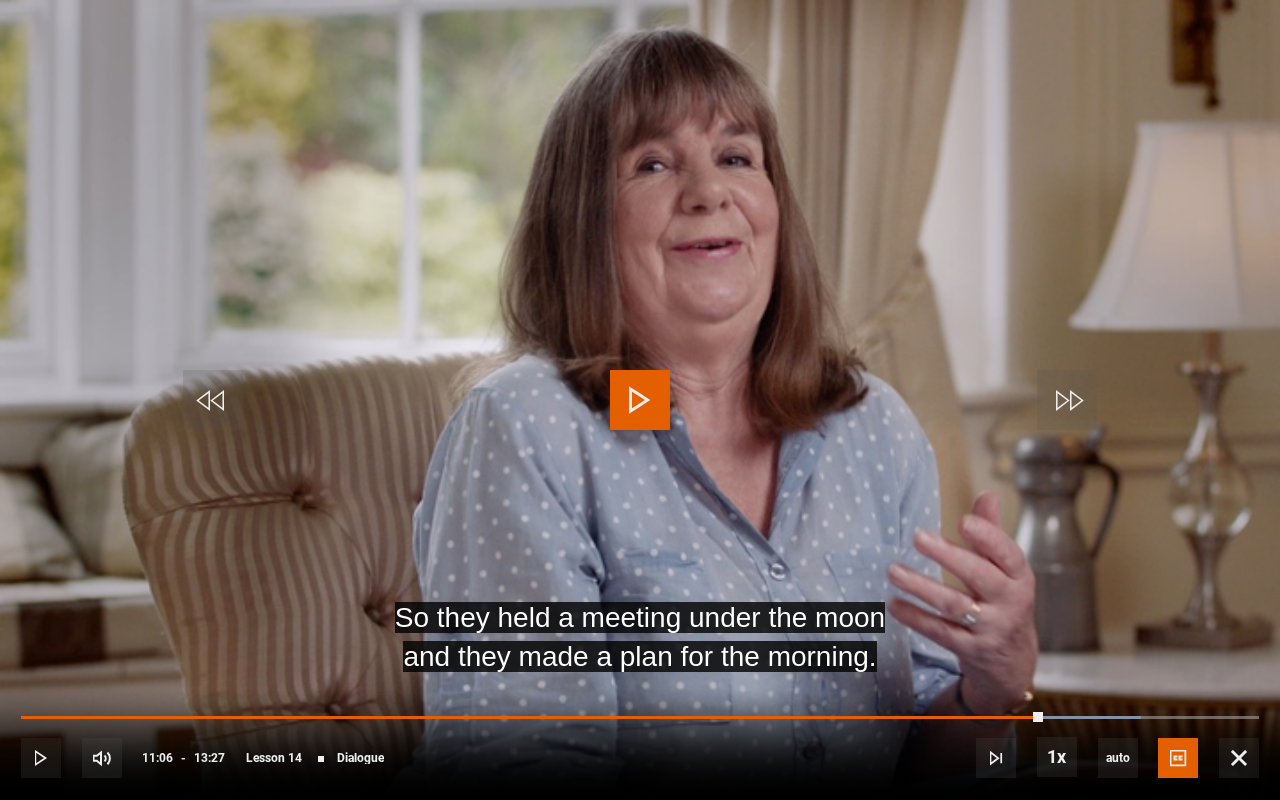 click at bounding box center [640, 400] 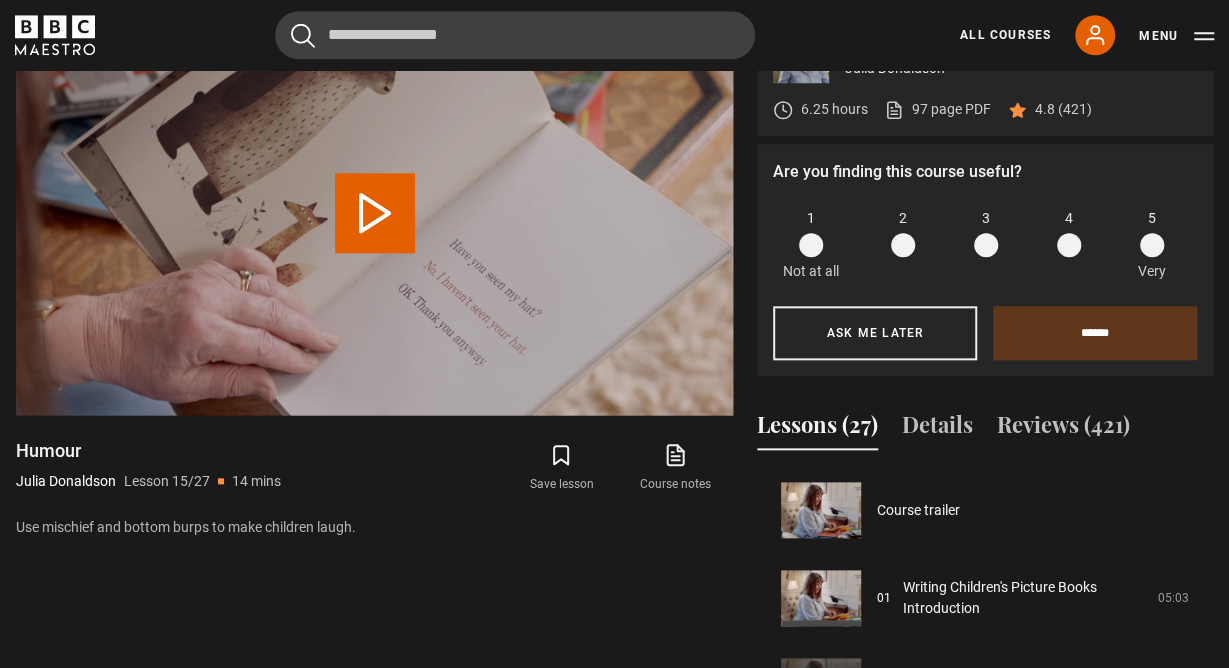 scroll, scrollTop: 1232, scrollLeft: 0, axis: vertical 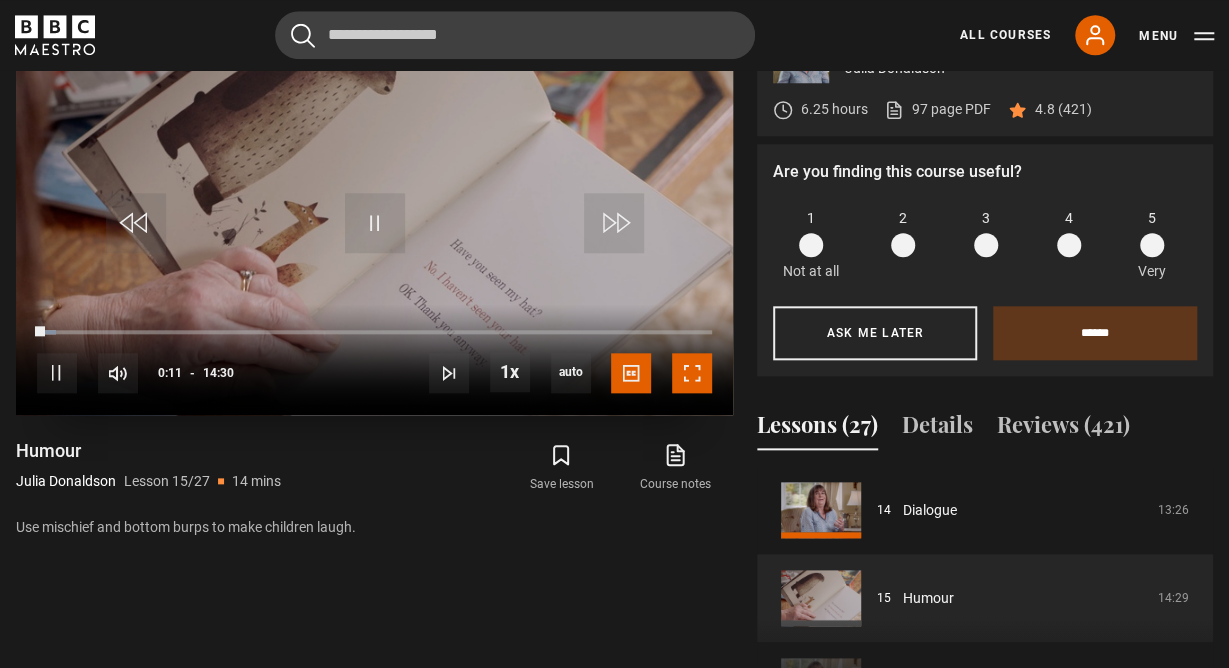 click at bounding box center [692, 373] 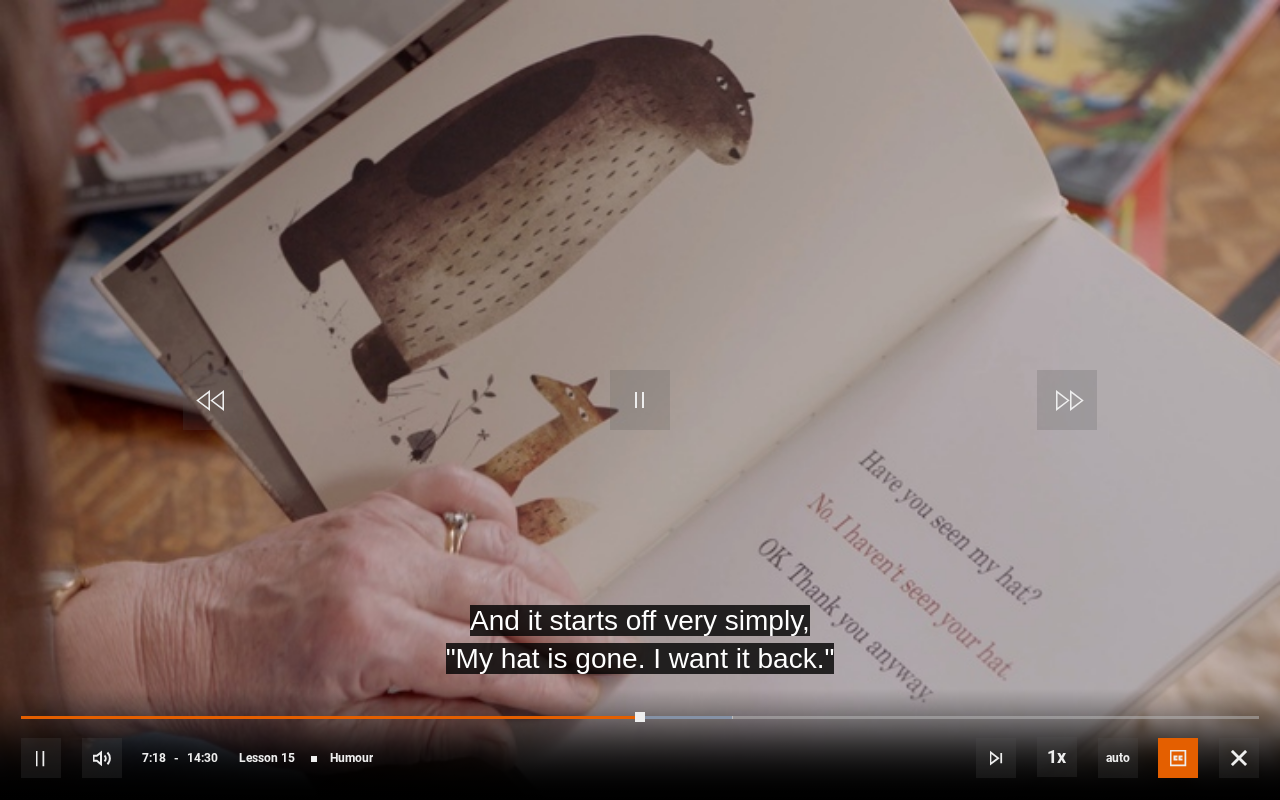 click on "10s Skip Back 10 seconds Pause 10s Skip Forward 10 seconds Loaded :  57.47% 07:01 07:18 Pause Mute Current Time  7:18 - Duration  14:30
Julia Donaldson
Lesson 15
Humour
1x Playback Rate 2x 1.5x 1x , selected 0.5x auto Quality 360p 720p 1080p 2160p Auto , selected Captions captions off English  Captions , selected" at bounding box center (640, 744) 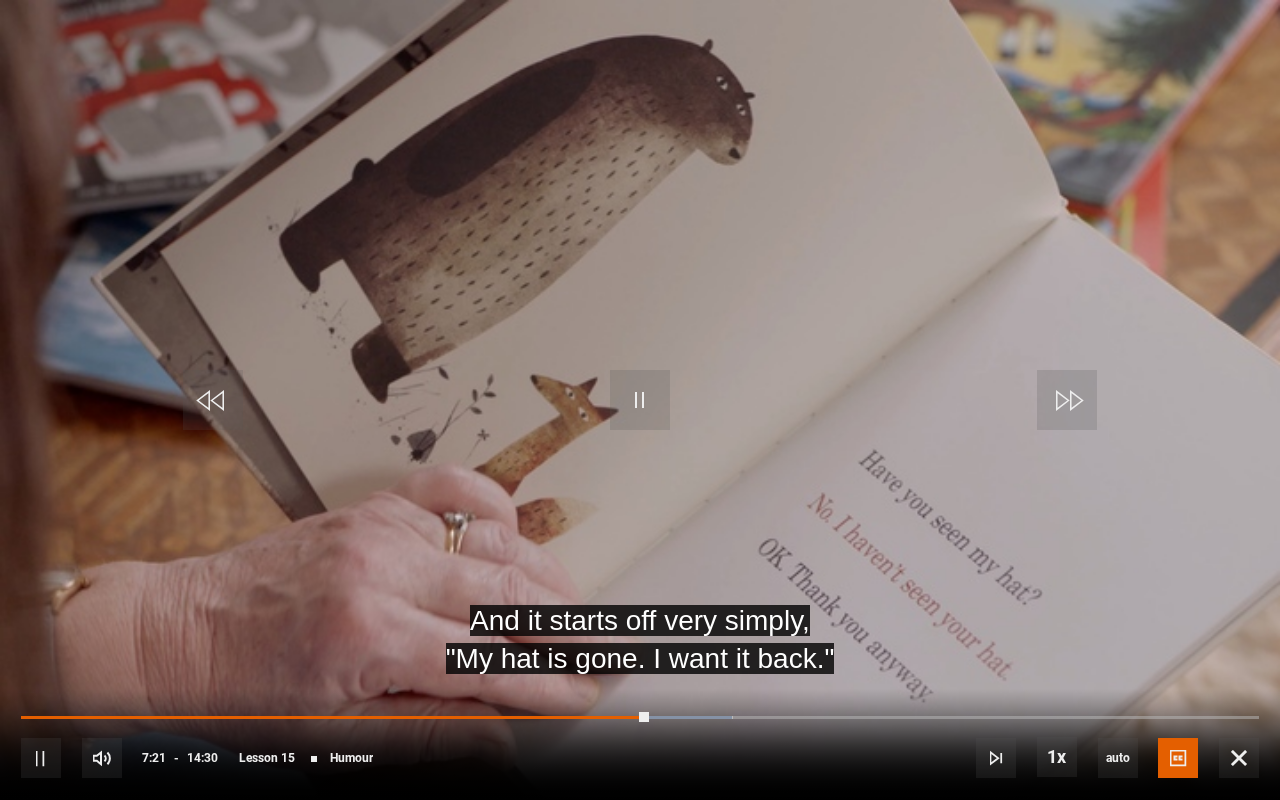 click on "10s Skip Back 10 seconds Pause 10s Skip Forward 10 seconds Loaded :  57.47% 07:11 07:20 Pause Mute Current Time  7:21 - Duration  14:30
[NAME]
Lesson 15
Humour
1x Playback Rate 2x 1.5x 1x , selected 0.5x auto Quality 360p 720p 1080p 2160p Auto , selected Captions captions off English  Captions , selected" at bounding box center (640, 744) 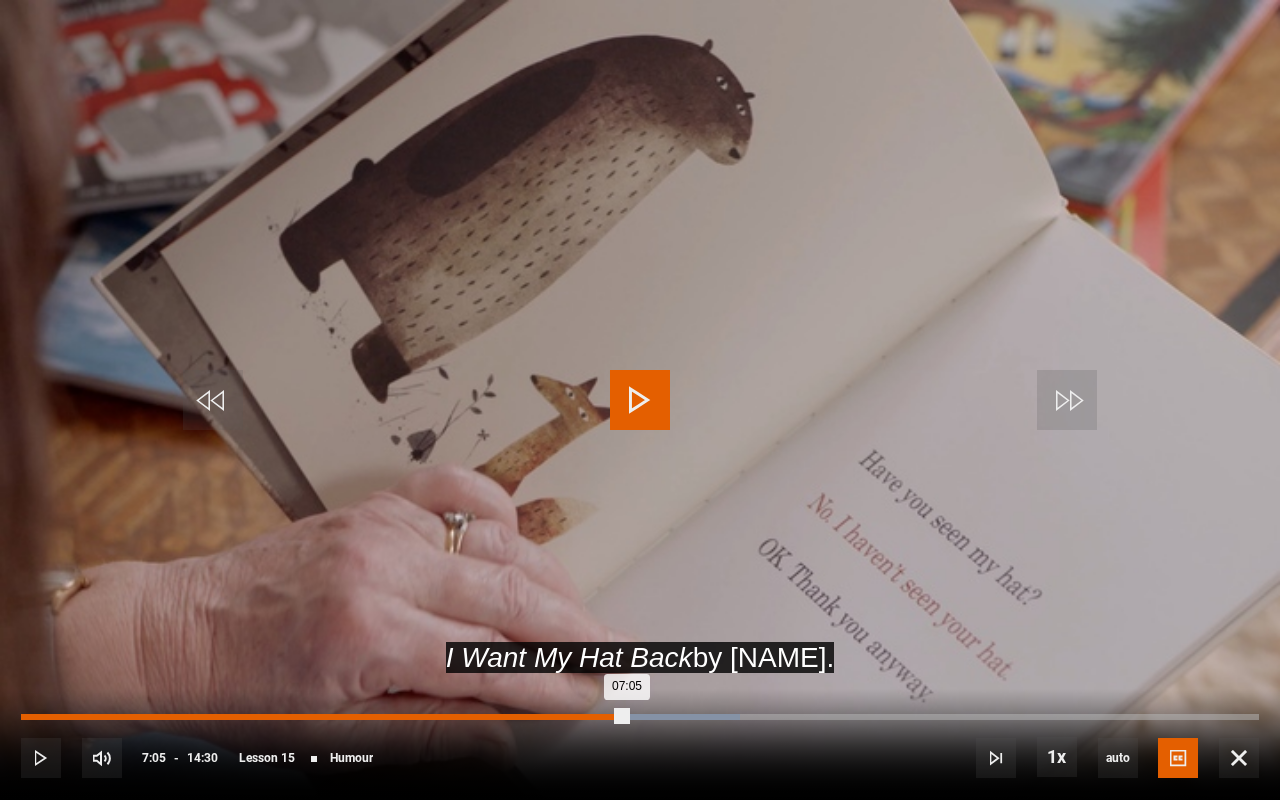 drag, startPoint x: 637, startPoint y: 717, endPoint x: 626, endPoint y: 715, distance: 11.18034 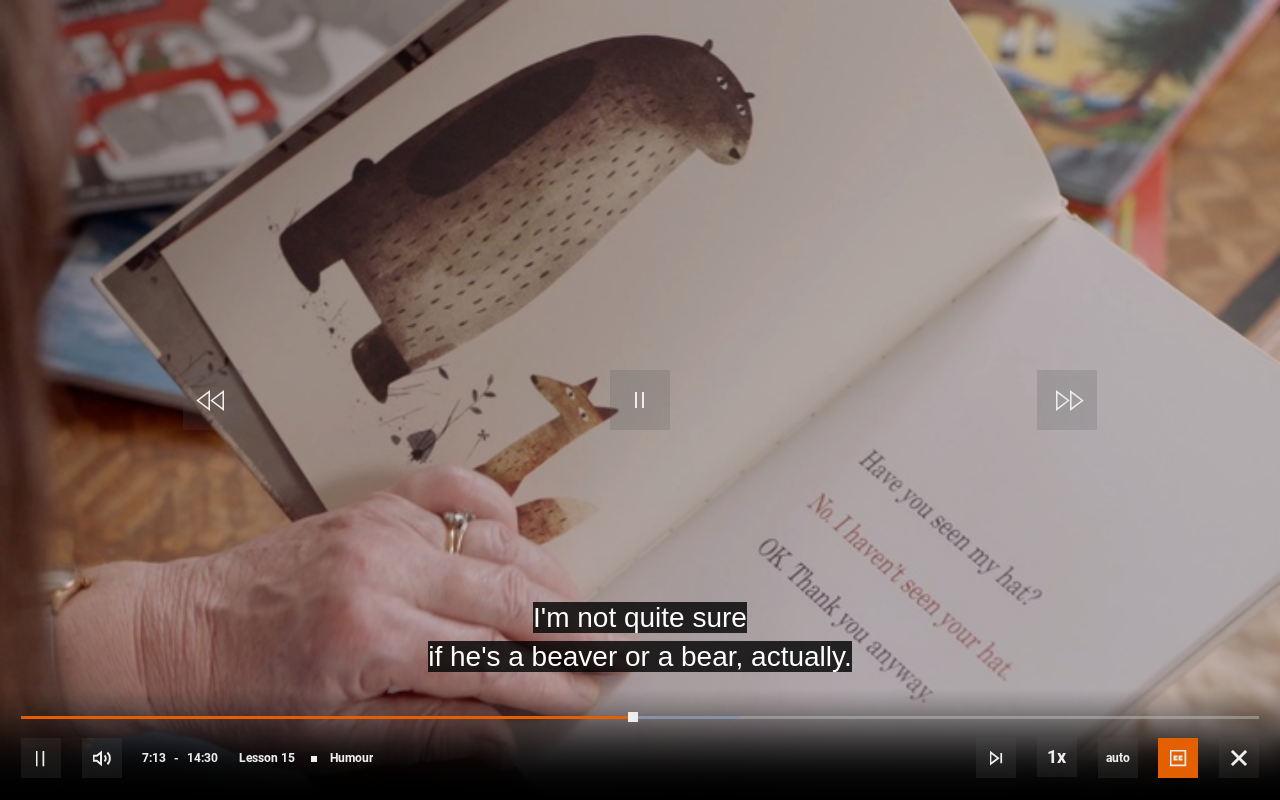 click on "10s Skip Back 10 seconds Pause 10s Skip Forward 10 seconds Loaded :  58.05% 06:52 07:13 Pause Mute Current Time  7:13 - Duration  14:30
Julia Donaldson
Lesson 15
Humour
1x Playback Rate 2x 1.5x 1x , selected 0.5x auto Quality 360p 720p 1080p 2160p Auto , selected Captions captions off English  Captions , selected" at bounding box center [640, 744] 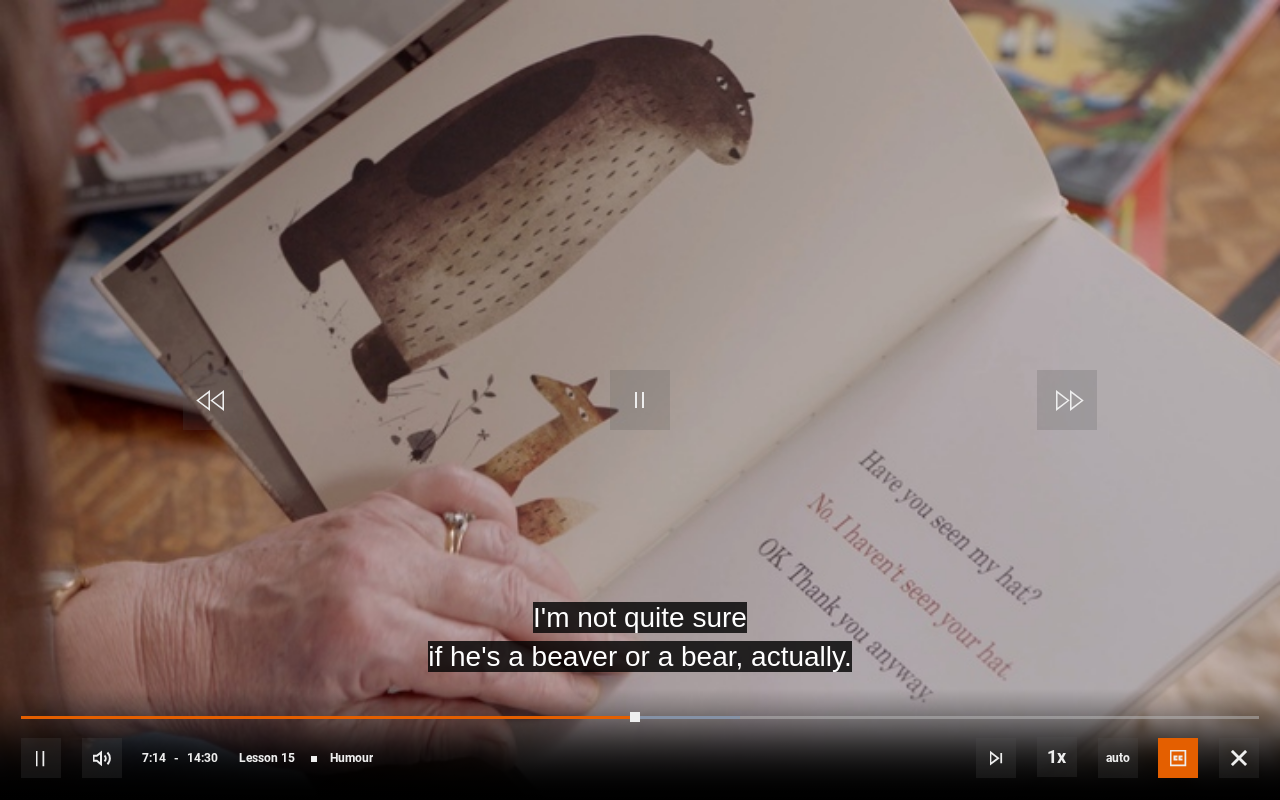click on "10s Skip Back 10 seconds Pause 10s Skip Forward 10 seconds Loaded :  58.05% 06:53 07:14 Pause Mute Current Time  7:14 - Duration  14:30
Julia Donaldson
Lesson 15
Humour
1x Playback Rate 2x 1.5x 1x , selected 0.5x auto Quality 360p 720p 1080p 2160p Auto , selected Captions captions off English  Captions , selected" at bounding box center (640, 744) 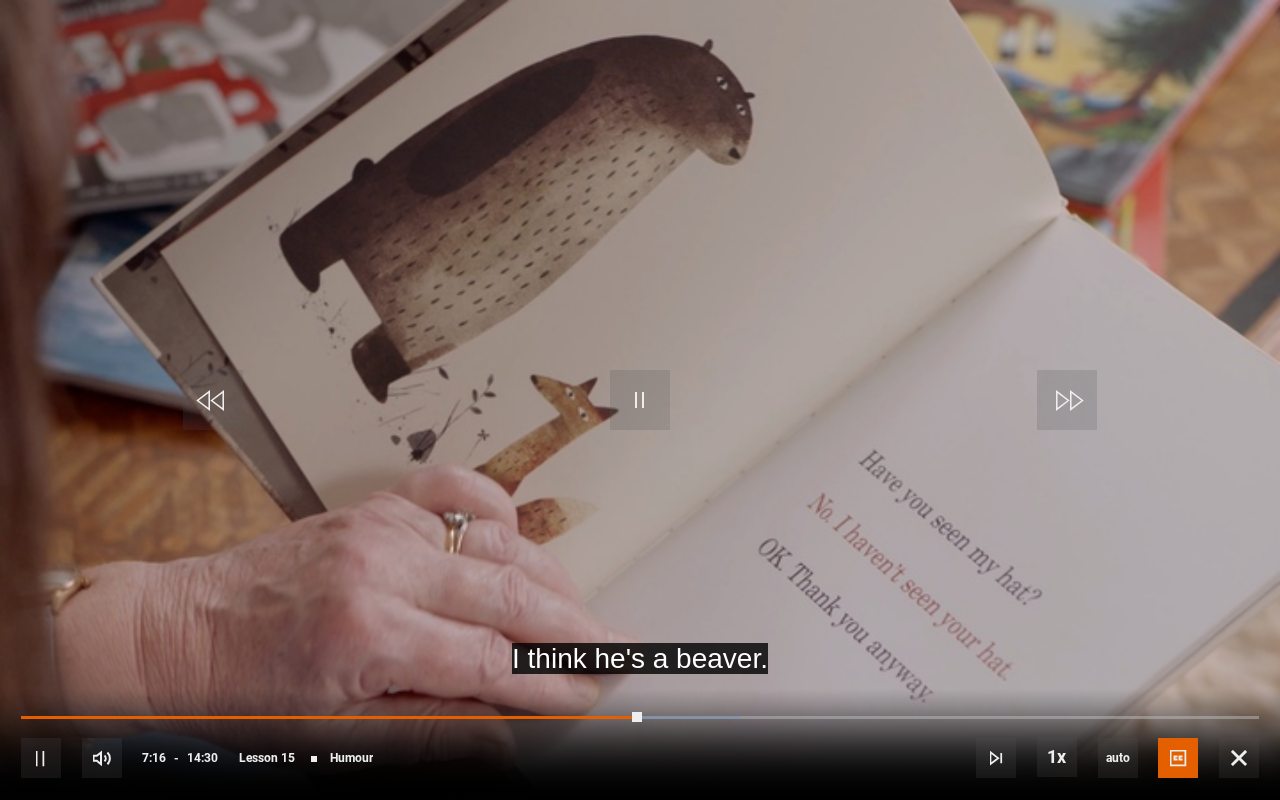 click on "10s Skip Back 10 seconds Pause 10s Skip Forward 10 seconds Loaded :  58.05% 06:53 07:16 Pause Mute Current Time  7:16 - Duration  14:30
[NAME]
Lesson 15
Humour
1x Playback Rate 2x 1.5x 1x , selected 0.5x auto Quality 360p 720p 1080p 2160p Auto , selected Captions captions off English  Captions , selected" at bounding box center (640, 744) 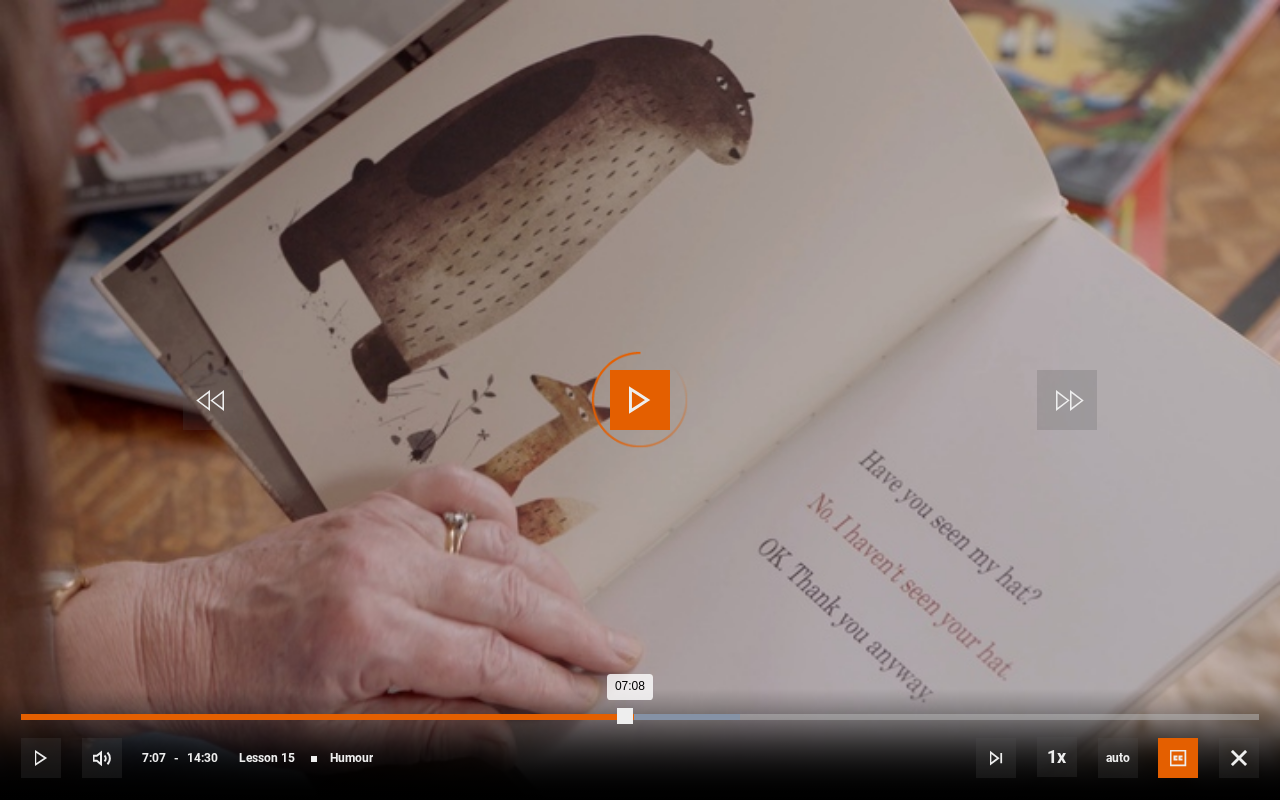 drag, startPoint x: 645, startPoint y: 717, endPoint x: 630, endPoint y: 716, distance: 15.033297 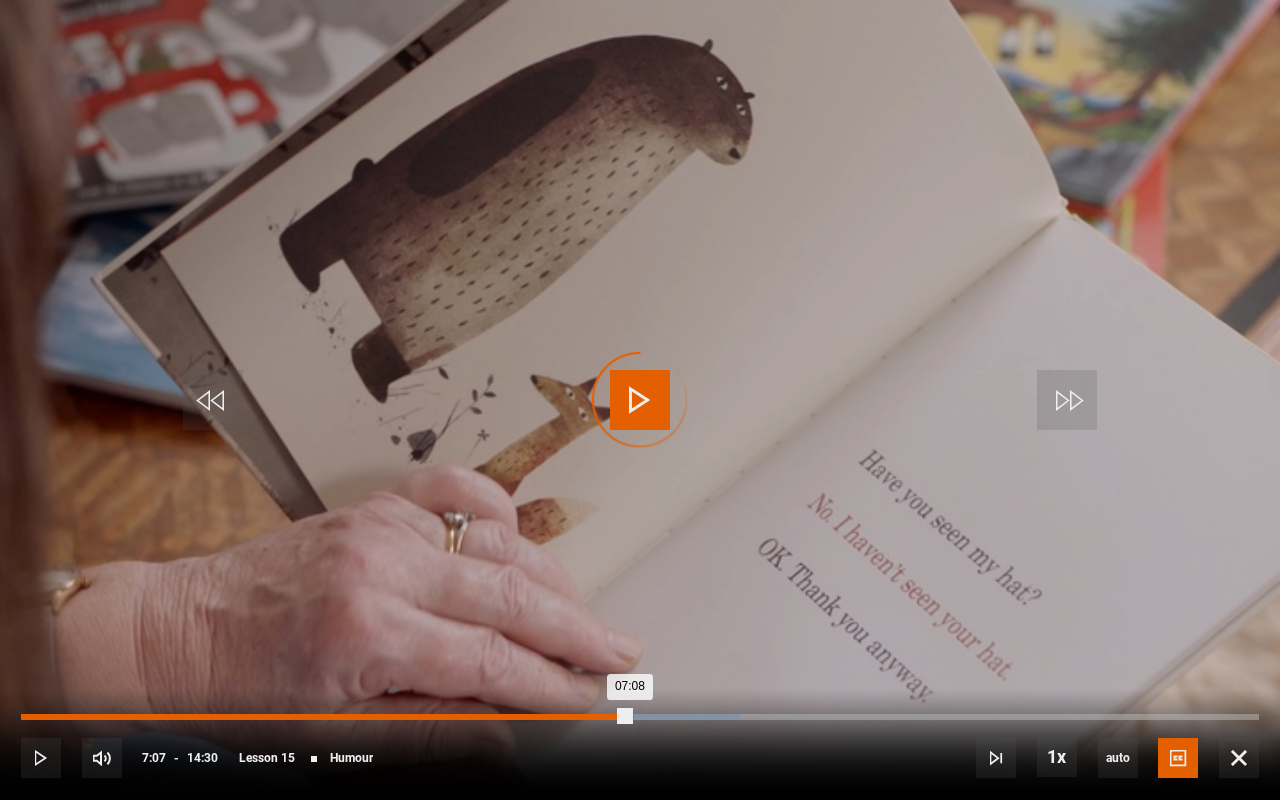 click on "07:08" at bounding box center (325, 717) 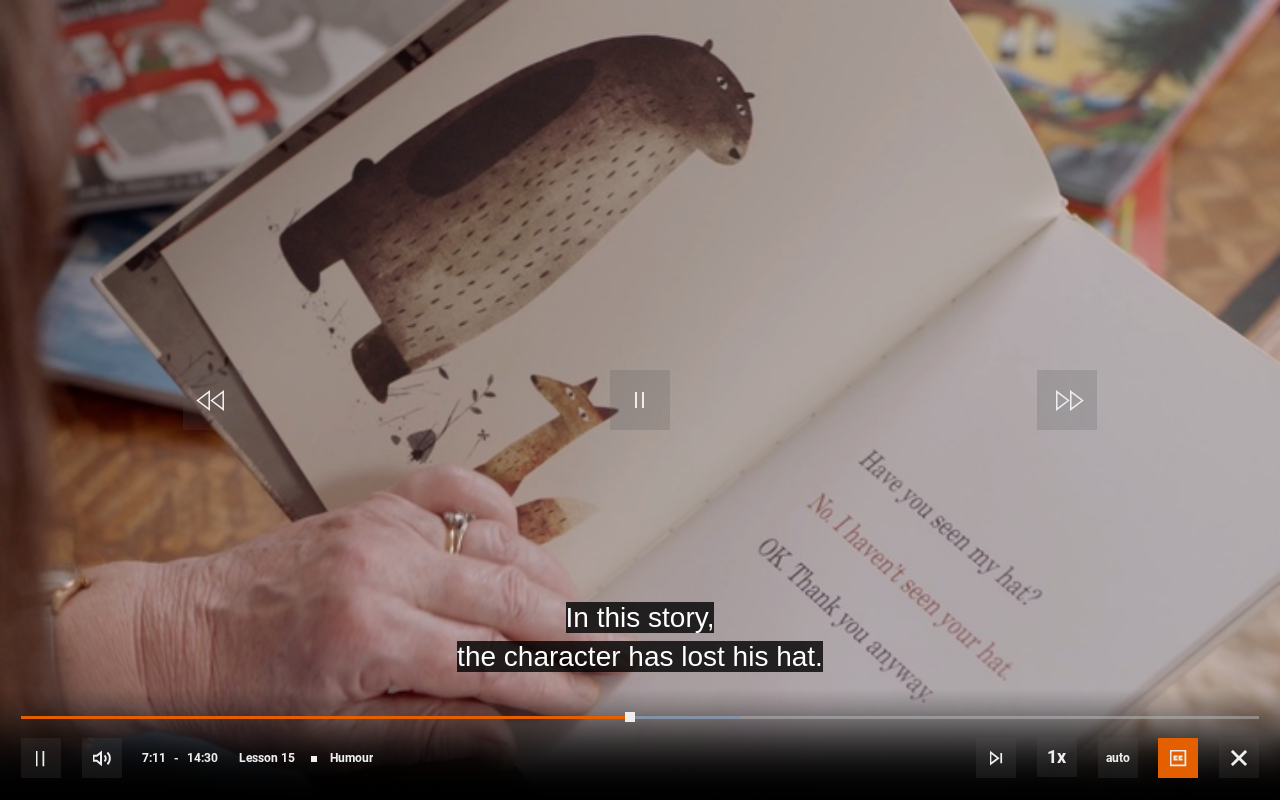 click on "10s Skip Back 10 seconds Pause 10s Skip Forward 10 seconds Loaded :  58.05% 07:07 07:11 Pause Mute Current Time  7:11 - Duration  14:30
Julia Donaldson
Lesson 15
Humour
1x Playback Rate 2x 1.5x 1x , selected 0.5x auto Quality 360p 720p 1080p 2160p Auto , selected Captions captions off English  Captions , selected" at bounding box center [640, 744] 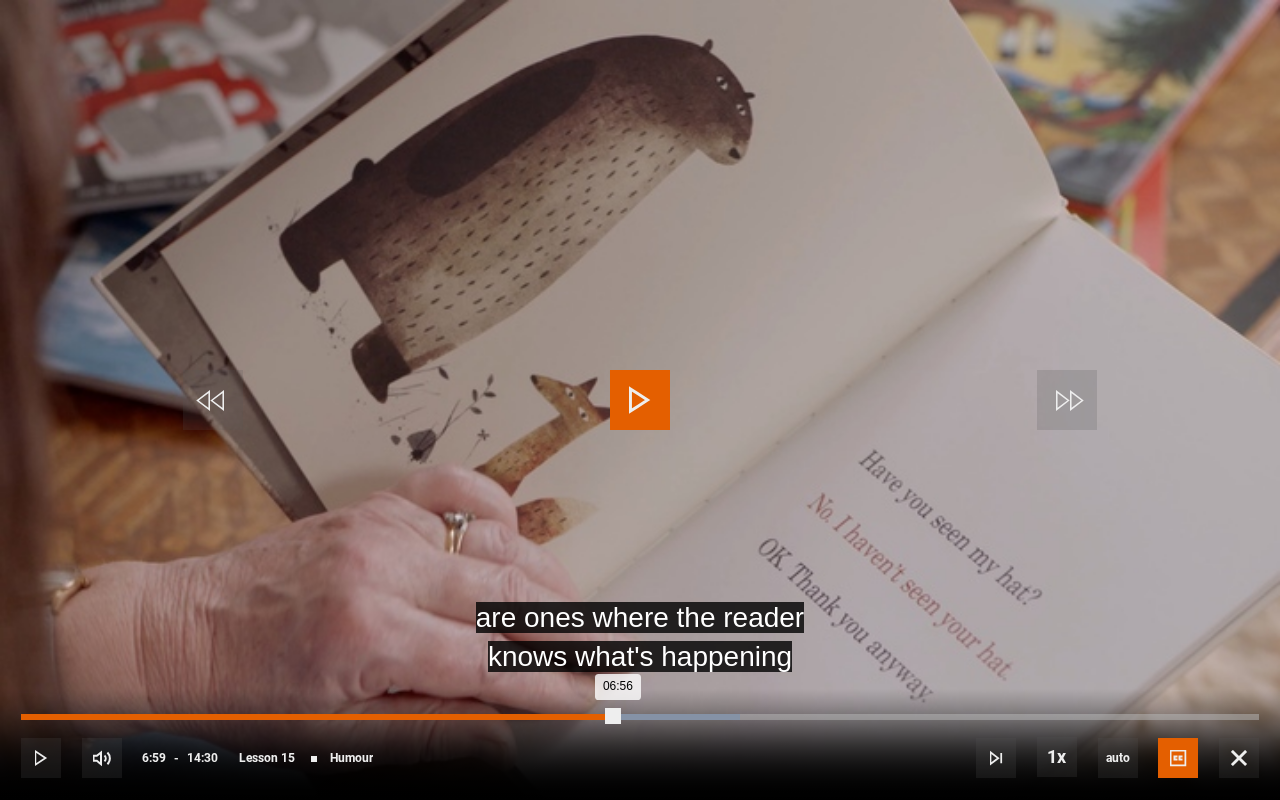 drag, startPoint x: 627, startPoint y: 714, endPoint x: 612, endPoint y: 716, distance: 15.132746 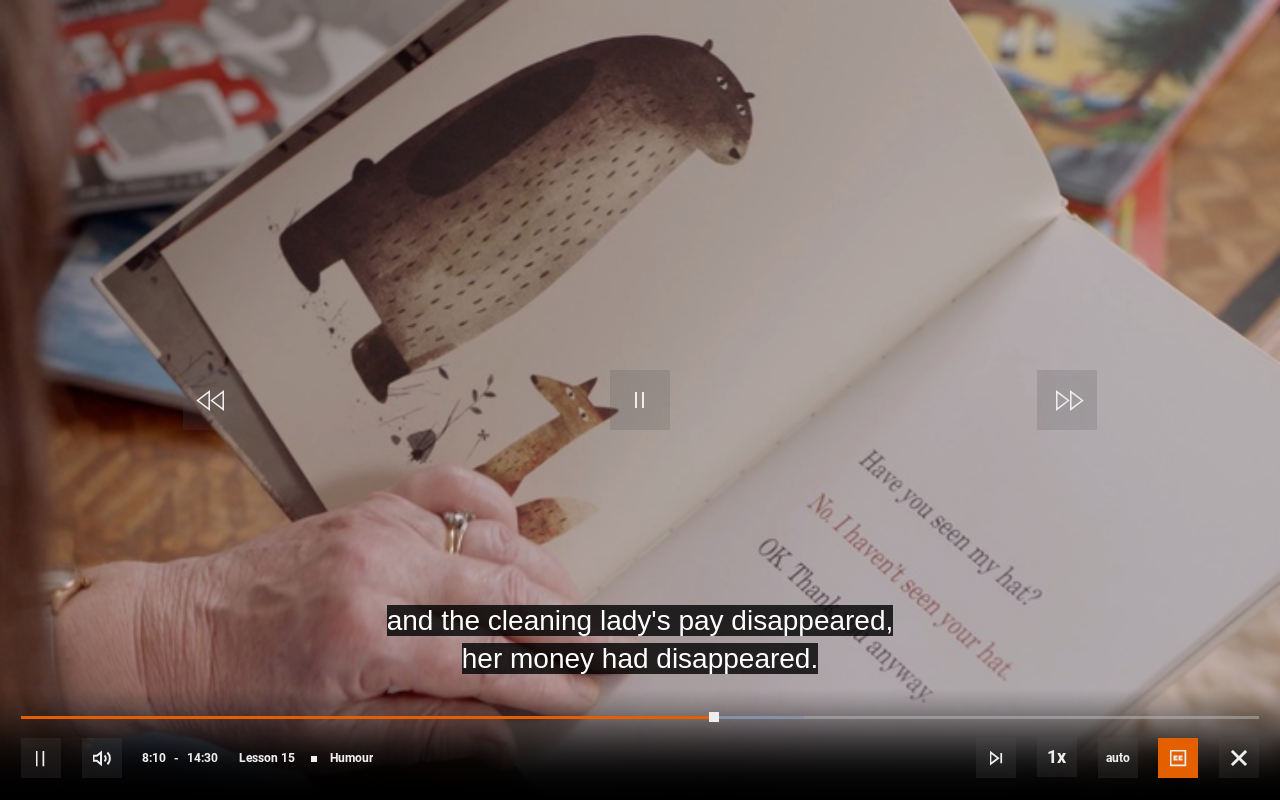 click on "10s Skip Back 10 seconds Pause 10s Skip Forward 10 seconds Loaded :  63.22% 06:56 08:10 Pause Mute Current Time  8:10 - Duration  14:30
Julia Donaldson
Lesson 15
Humour
1x Playback Rate 2x 1.5x 1x , selected 0.5x auto Quality 360p 720p 1080p 2160p Auto , selected Captions captions off English  Captions , selected" at bounding box center [640, 744] 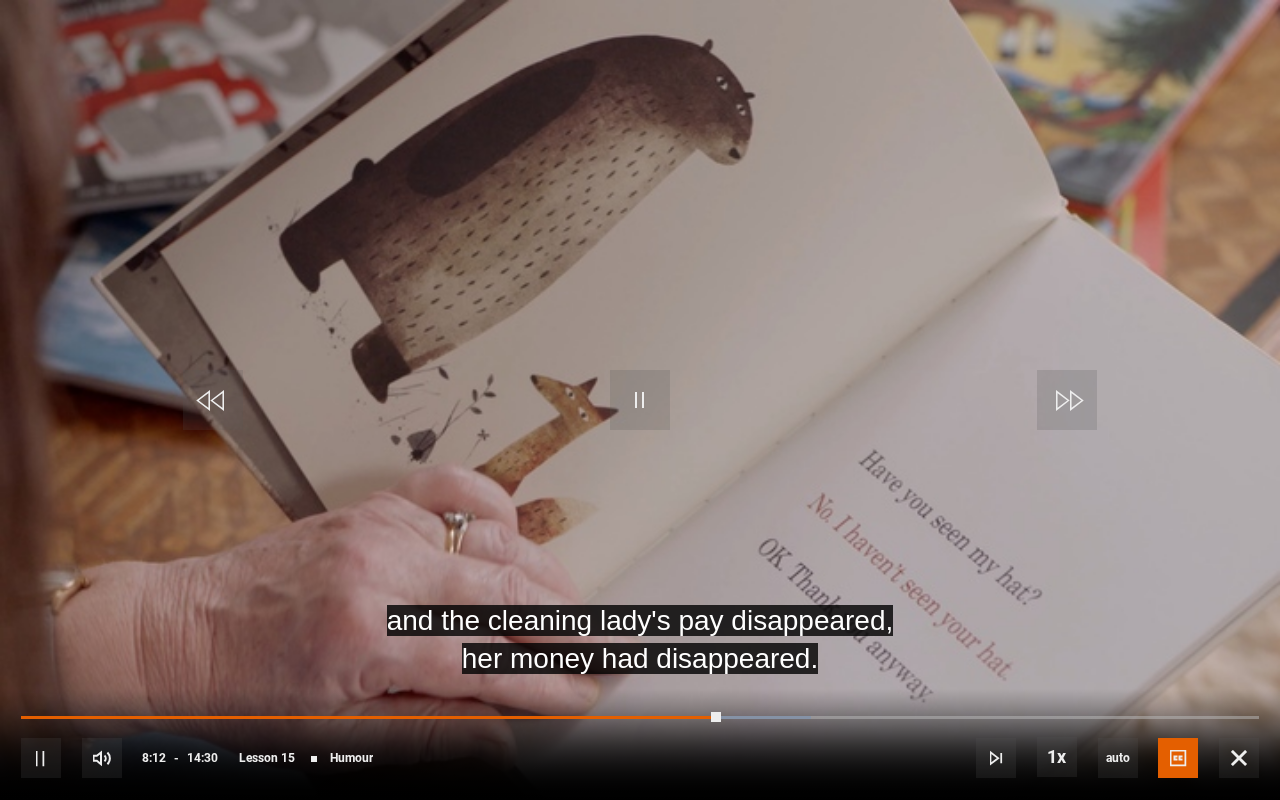 click on "10s Skip Back 10 seconds Pause 10s Skip Forward 10 seconds Loaded :  63.79% 06:56 08:12 Pause Mute Current Time  8:12 - Duration  14:30
[NAME]
Lesson 15
Humour
1x Playback Rate 2x 1.5x 1x , selected 0.5x auto Quality 360p 720p 1080p 2160p Auto , selected Captions captions off English  Captions , selected" at bounding box center (640, 744) 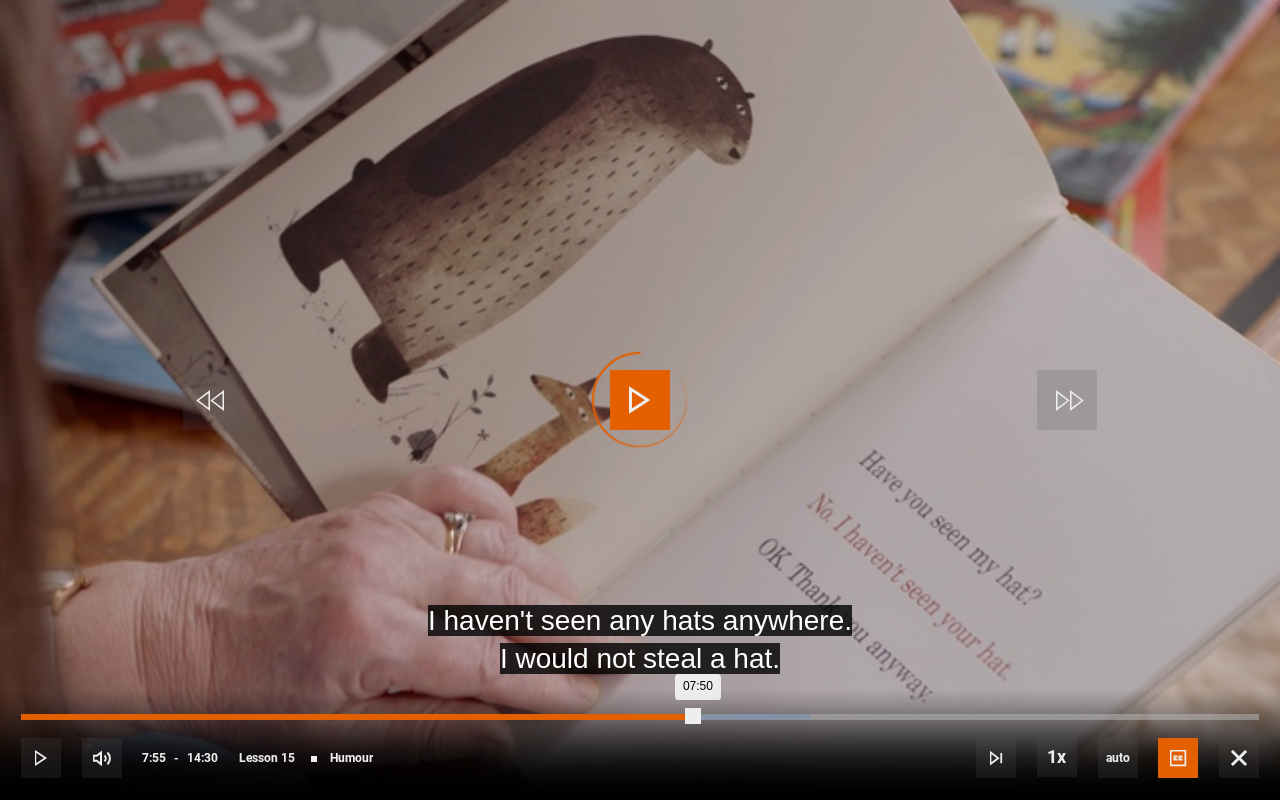 drag, startPoint x: 721, startPoint y: 715, endPoint x: 688, endPoint y: 728, distance: 35.468296 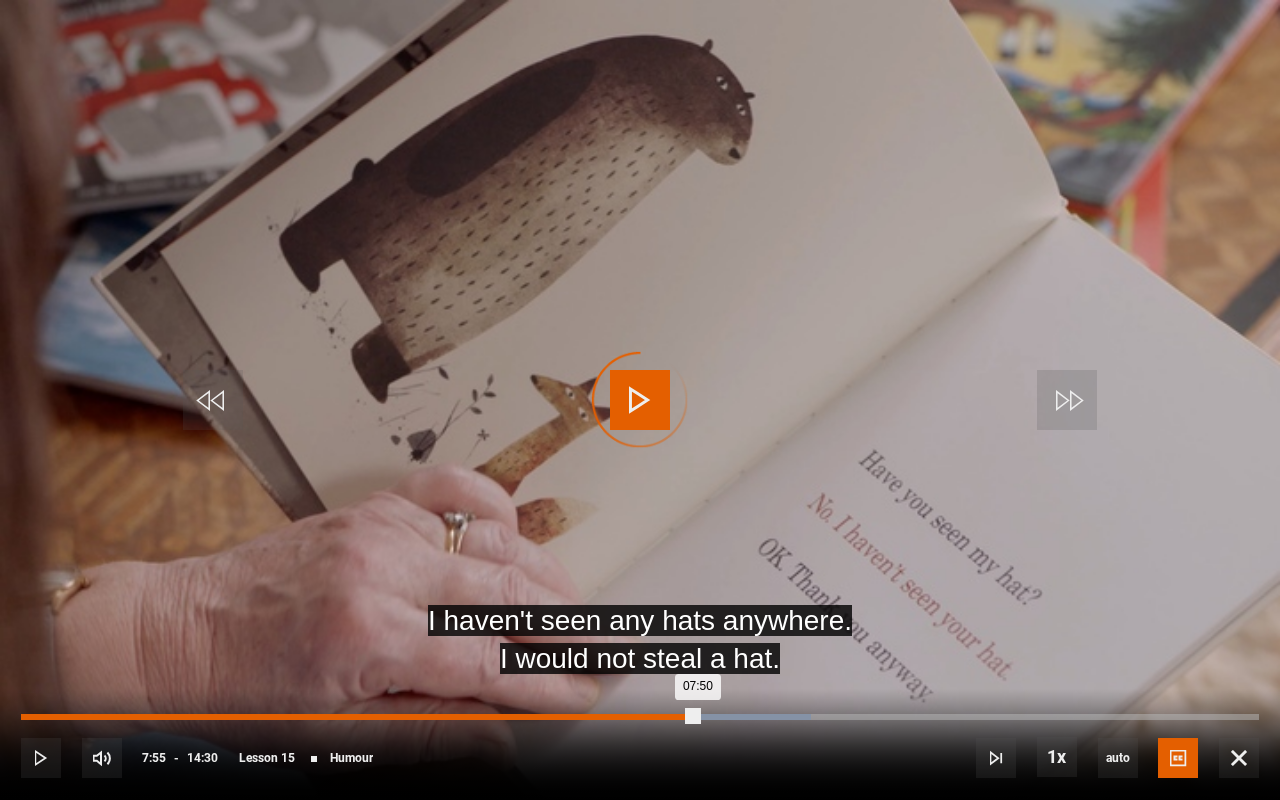 click on "Loaded :  63.79% 07:48 07:50" at bounding box center (640, 727) 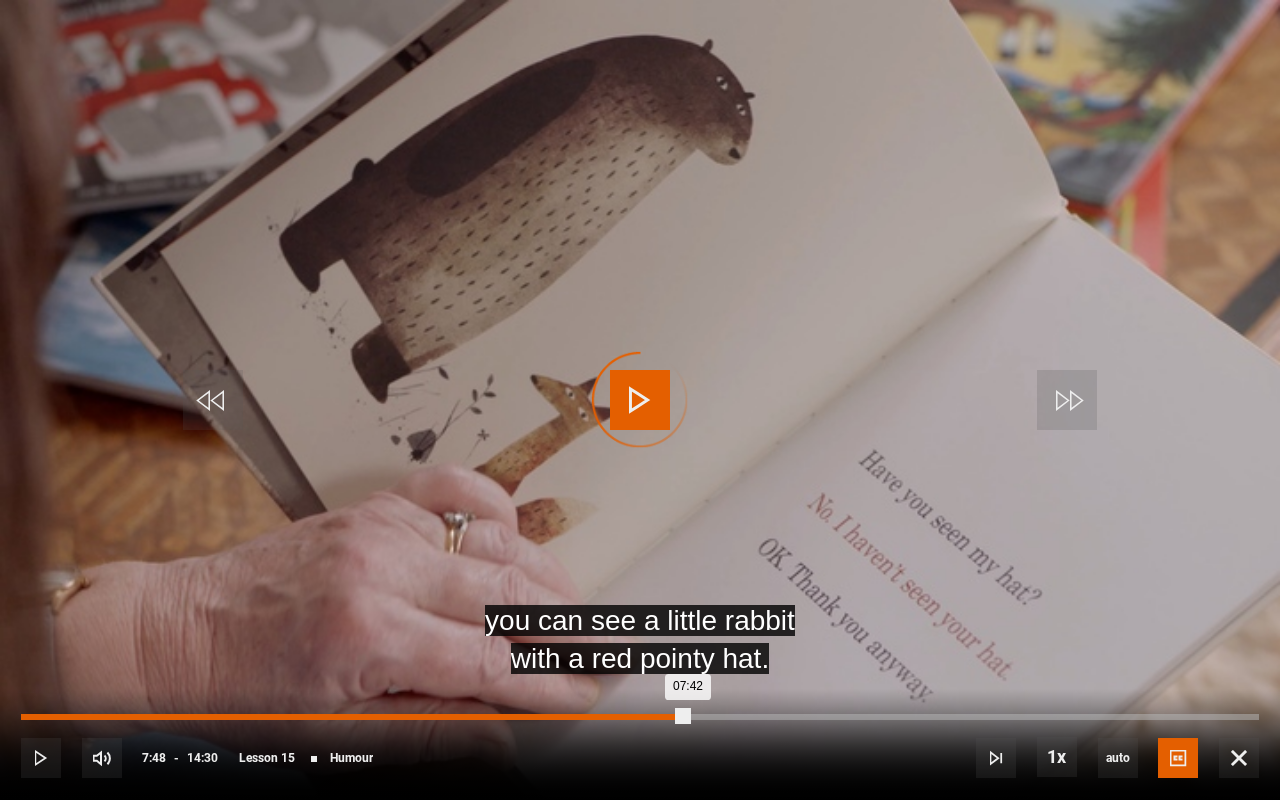 drag, startPoint x: 688, startPoint y: 719, endPoint x: 665, endPoint y: 716, distance: 23.194826 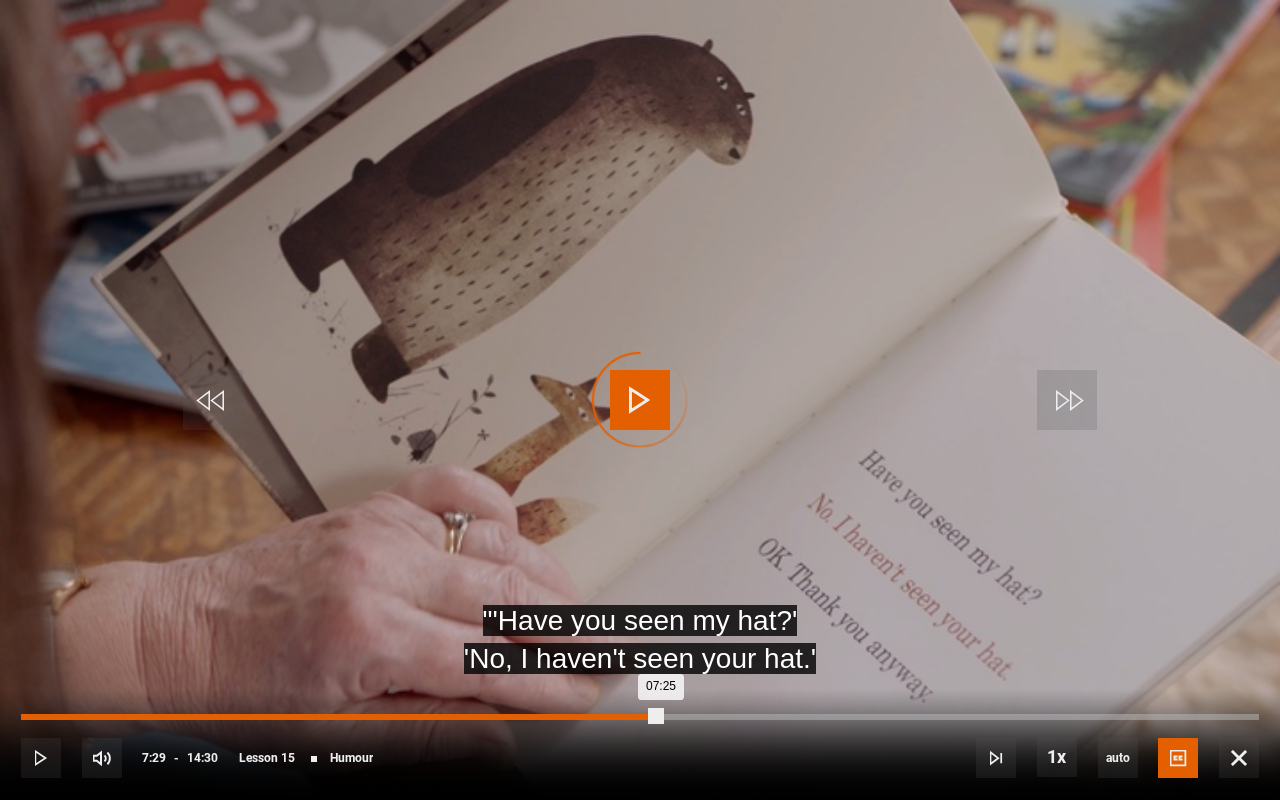 drag, startPoint x: 661, startPoint y: 717, endPoint x: 652, endPoint y: 722, distance: 10.29563 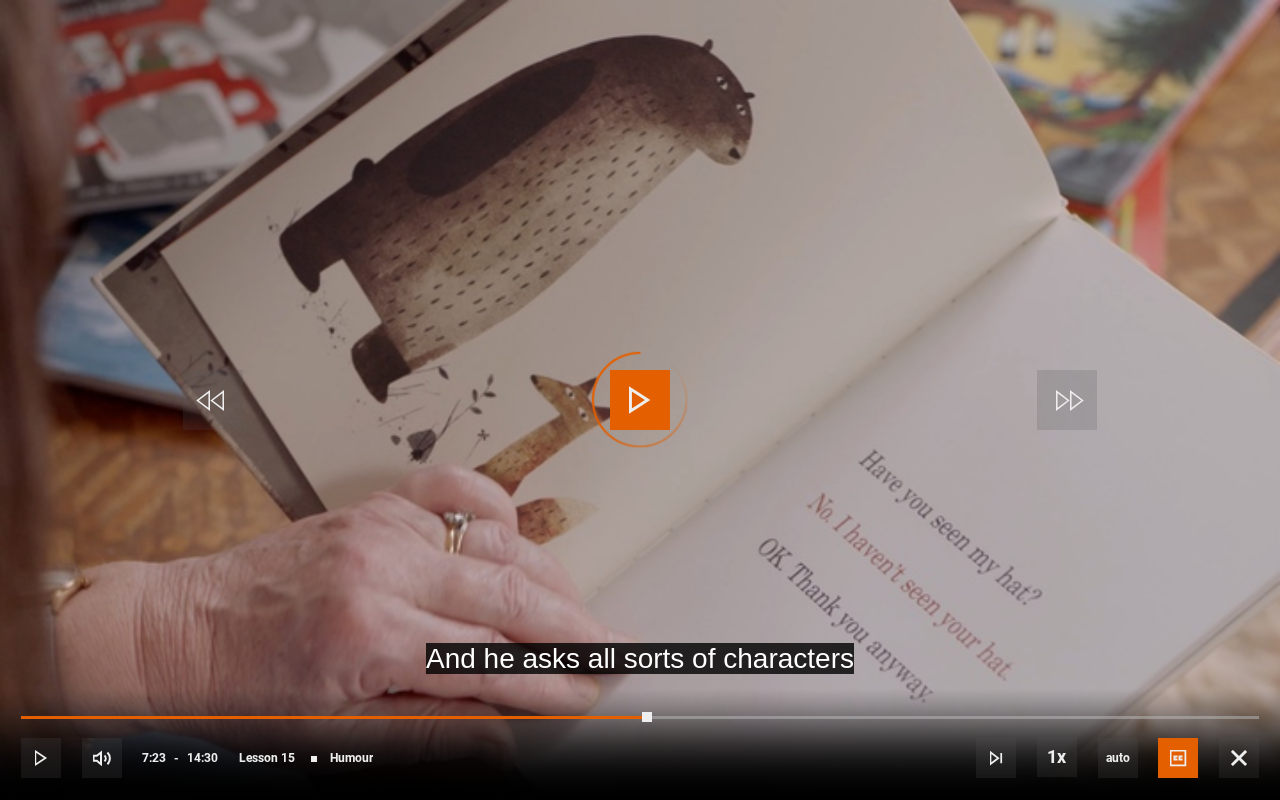 drag, startPoint x: 652, startPoint y: 722, endPoint x: 637, endPoint y: 725, distance: 15.297058 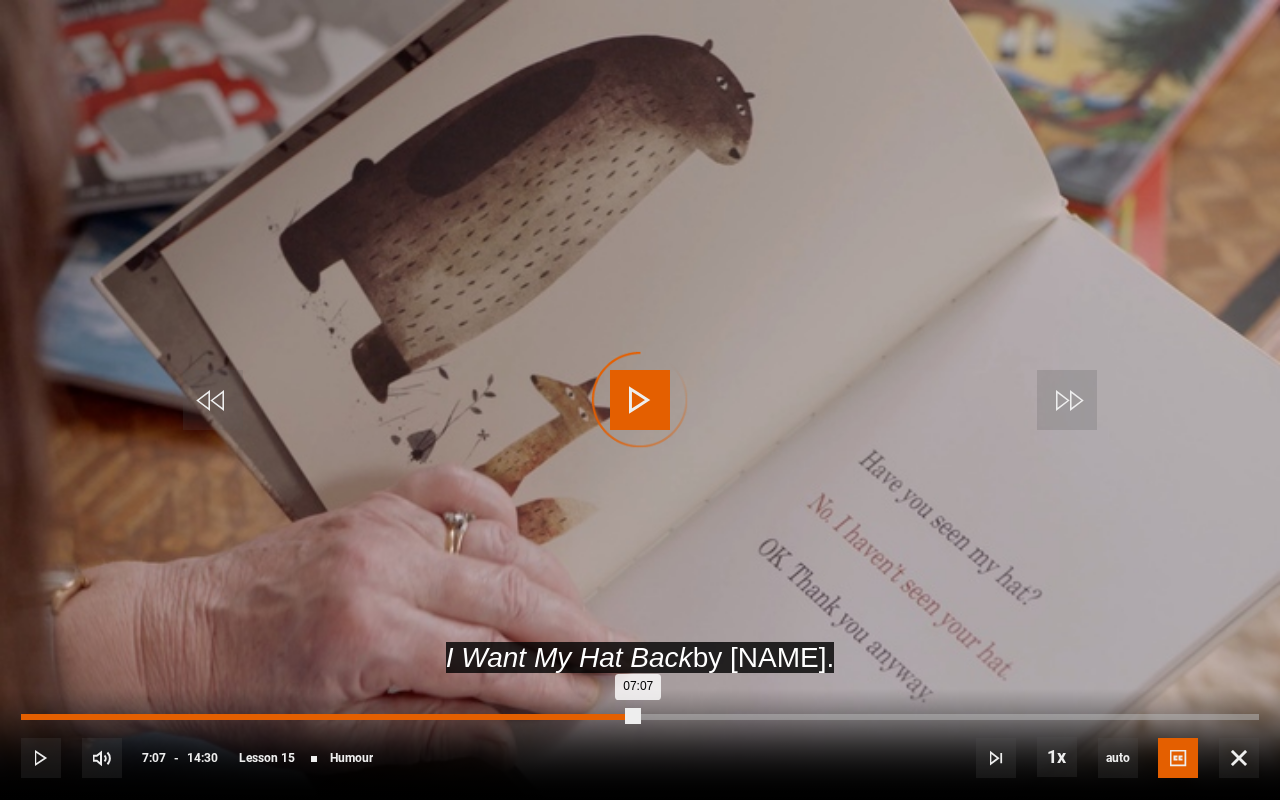 drag, startPoint x: 629, startPoint y: 718, endPoint x: 610, endPoint y: 720, distance: 19.104973 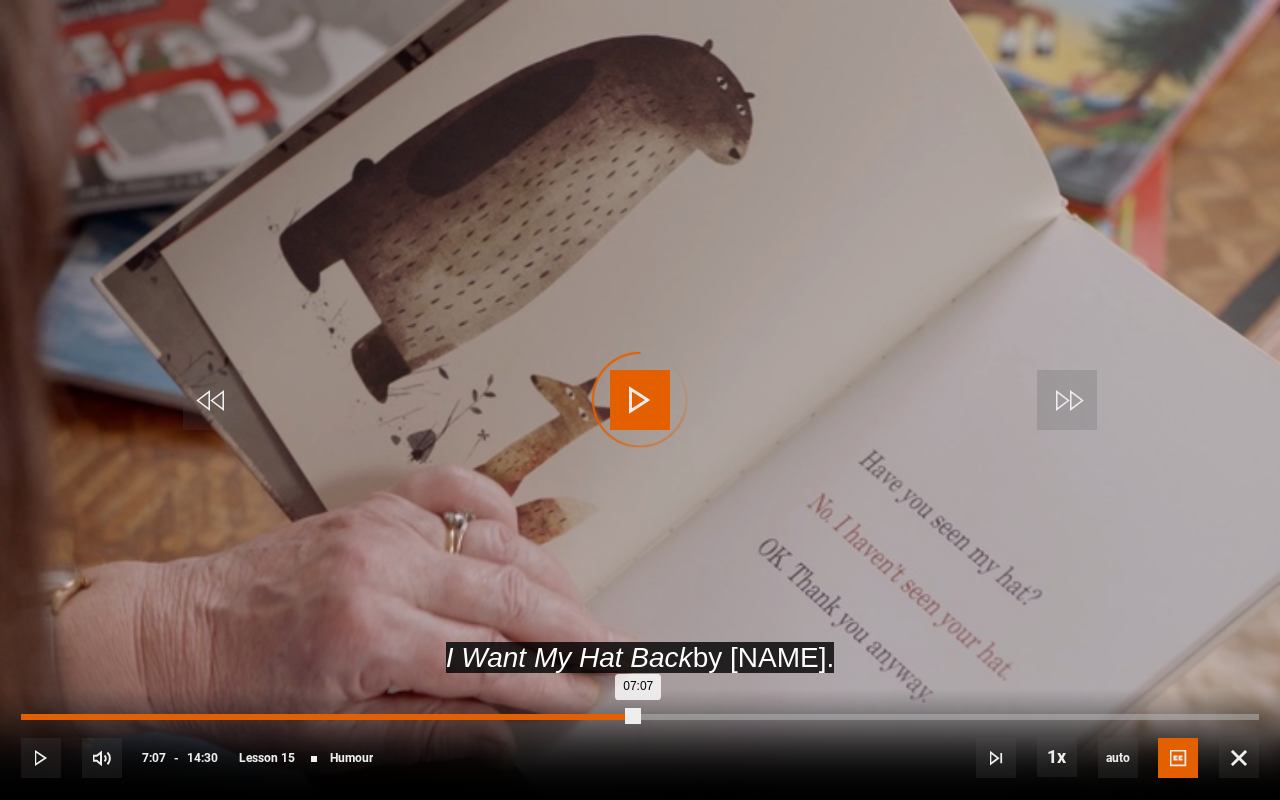 click on "07:07" at bounding box center [329, 717] 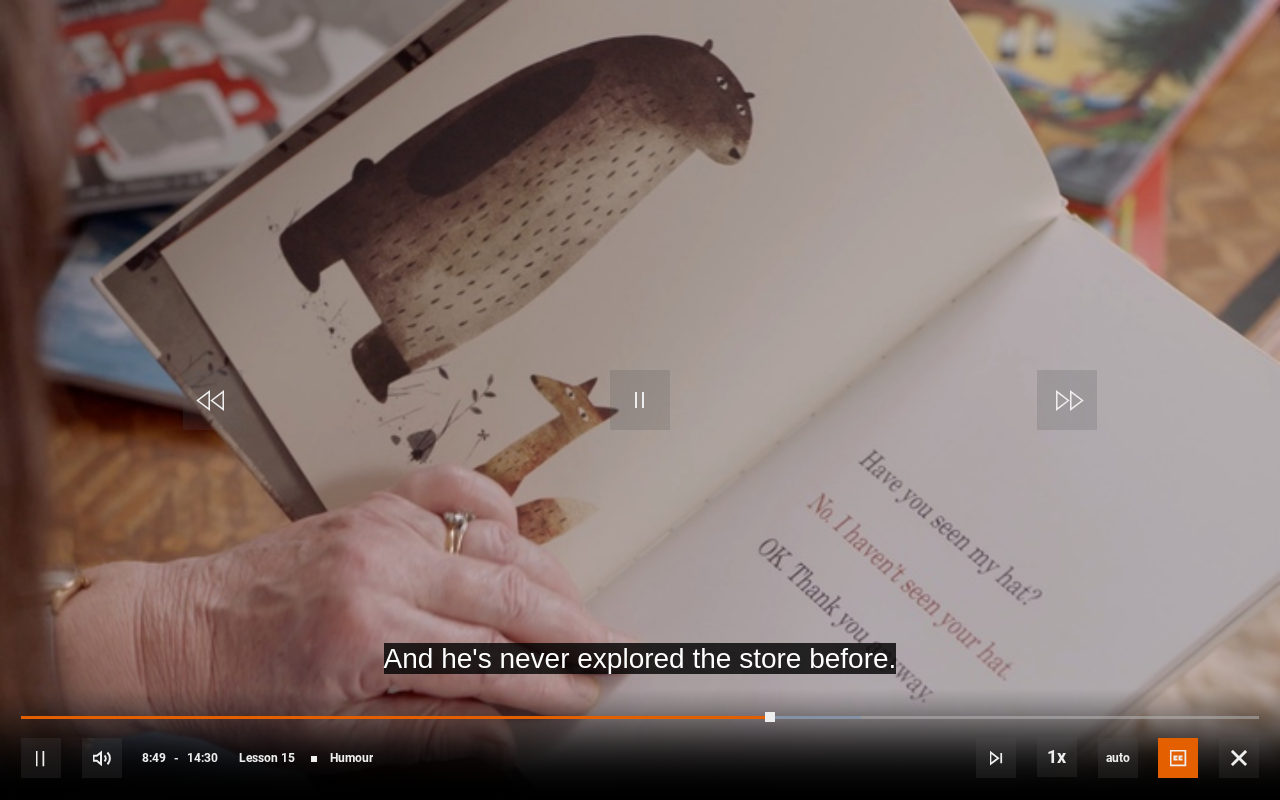 click at bounding box center (640, 400) 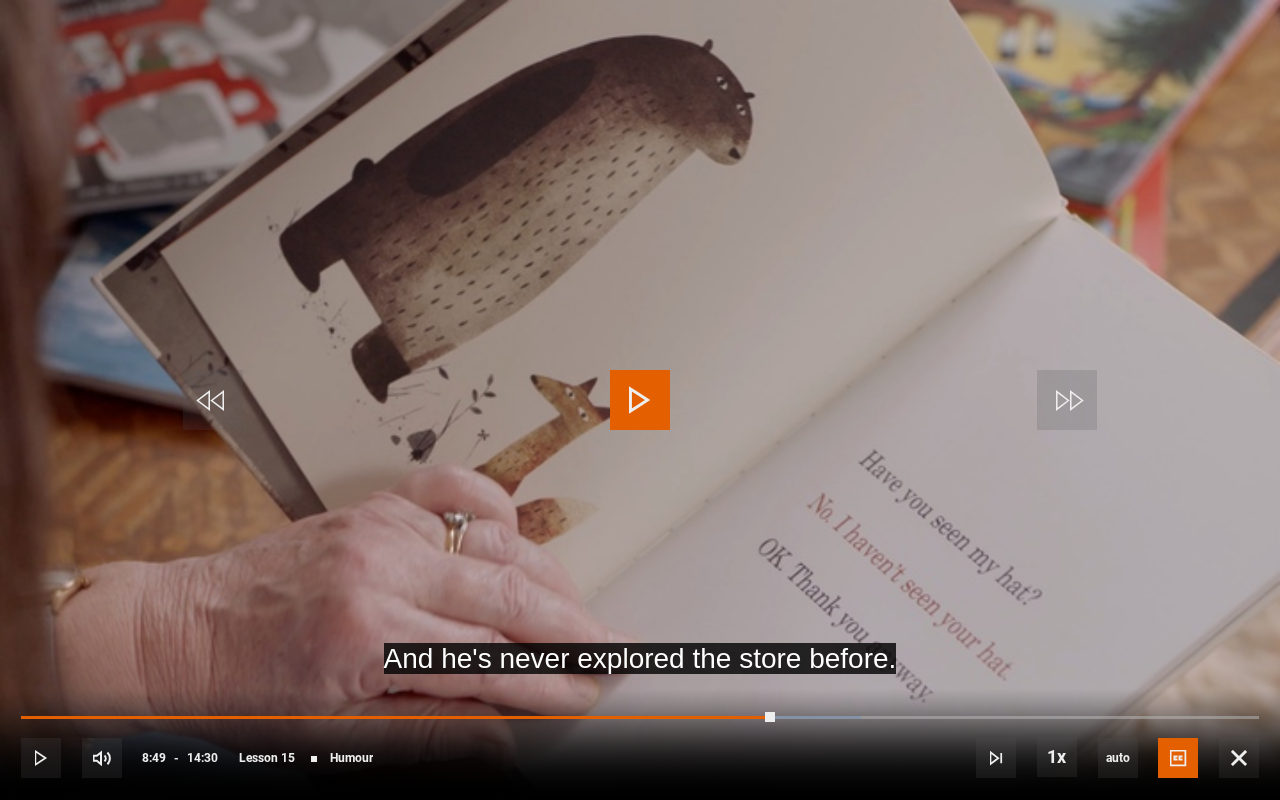 click at bounding box center [640, 400] 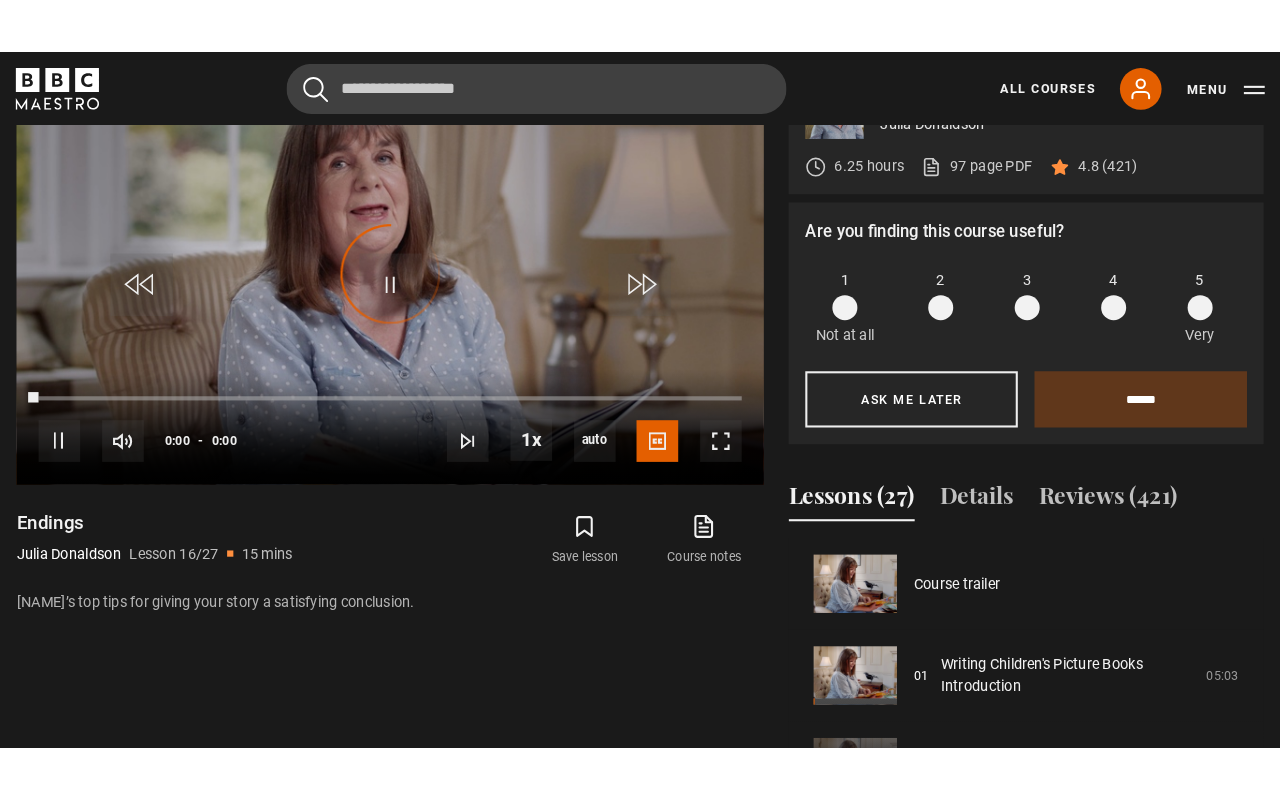 scroll, scrollTop: 1320, scrollLeft: 0, axis: vertical 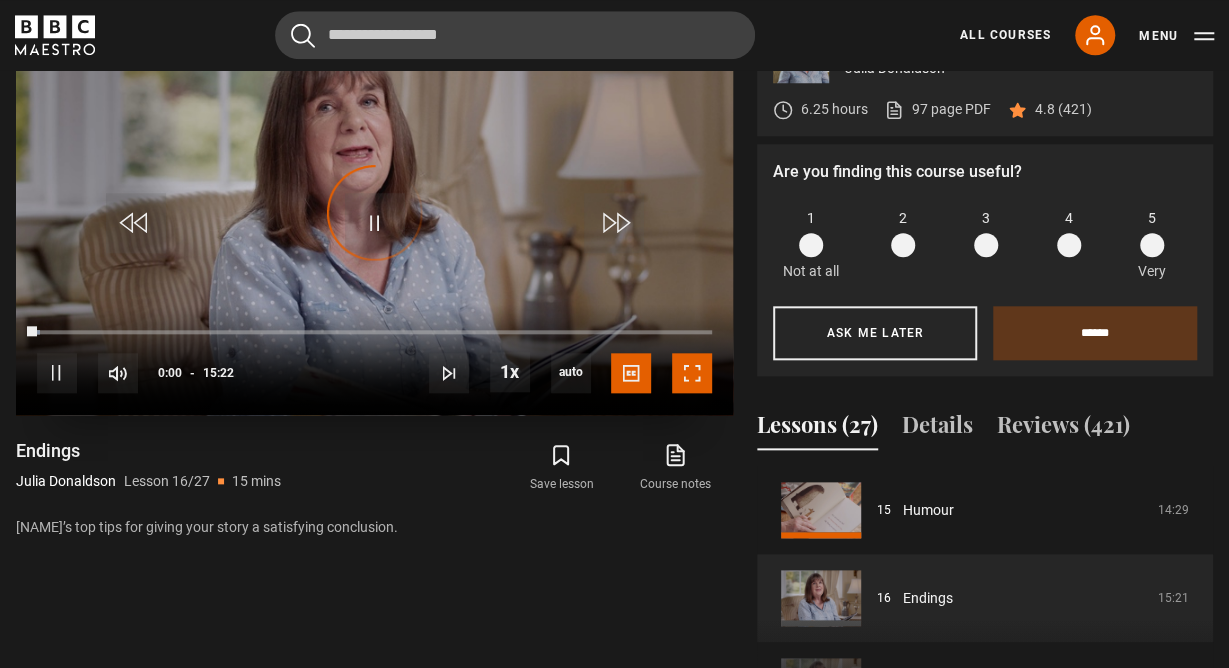 click at bounding box center (692, 373) 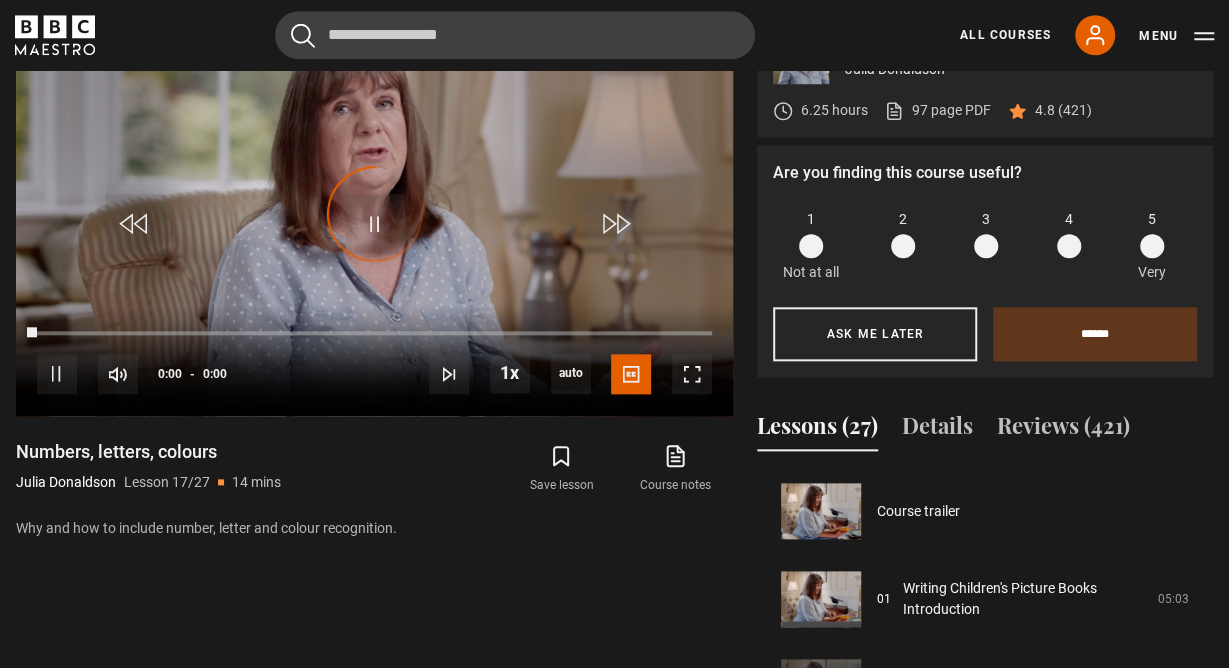 scroll, scrollTop: 873, scrollLeft: 0, axis: vertical 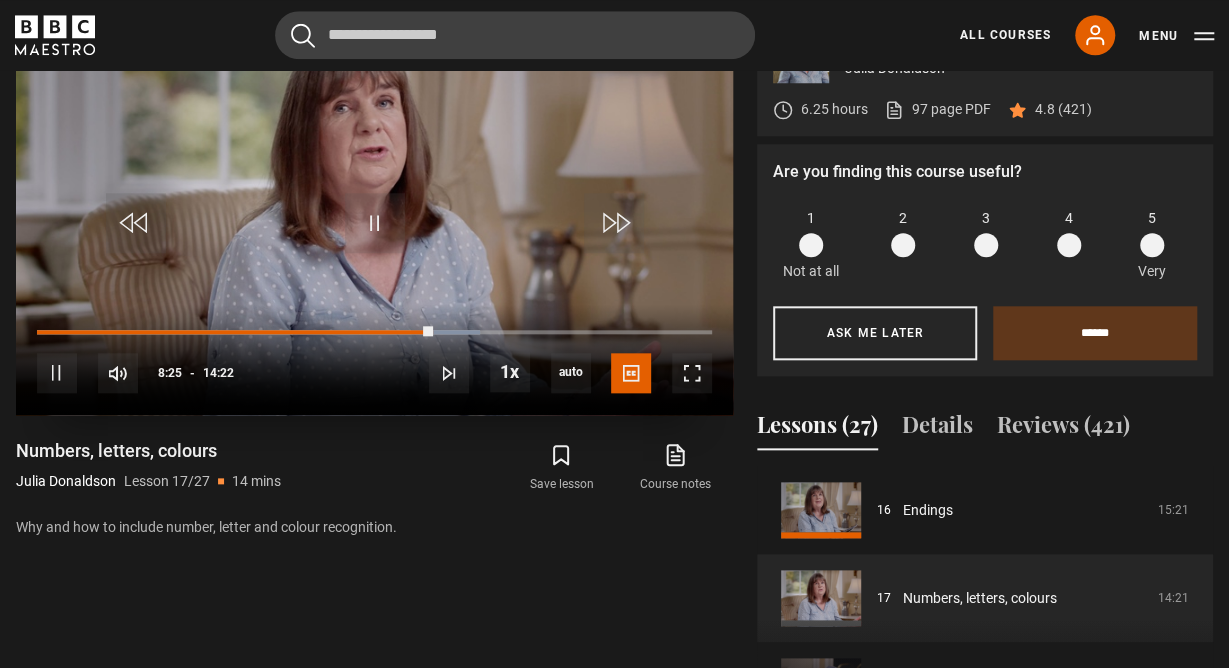 click at bounding box center (374, 212) 